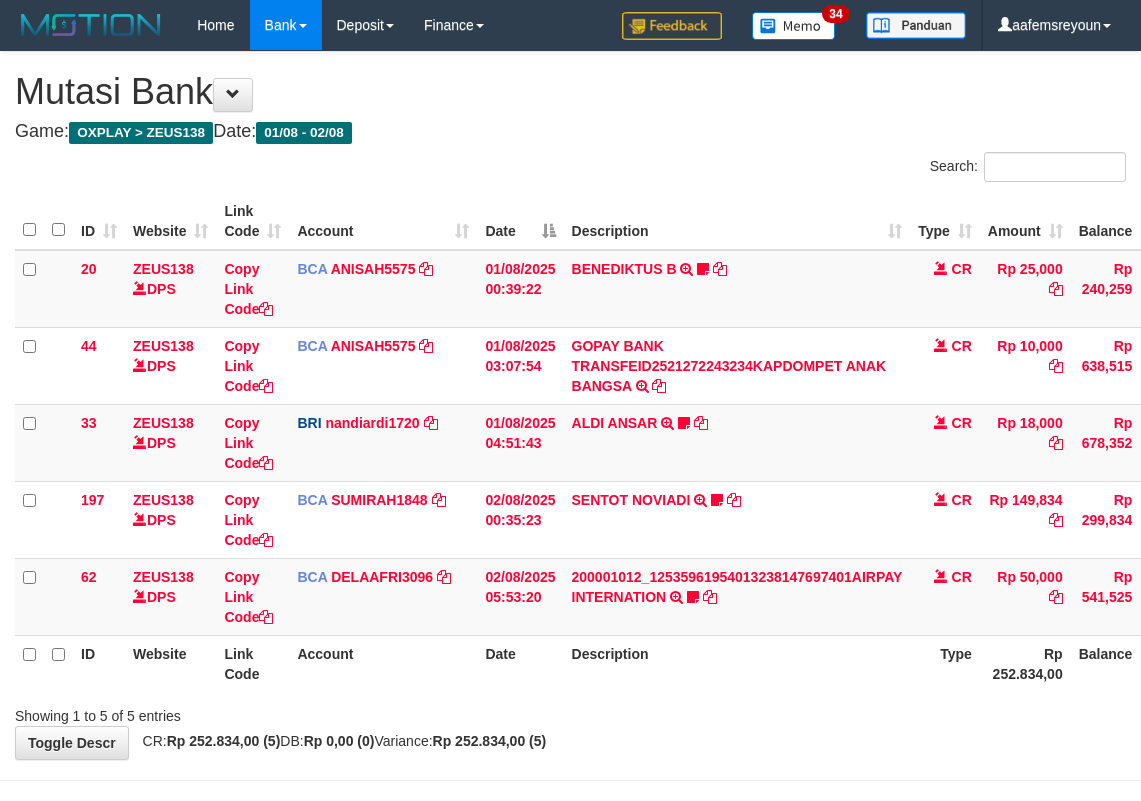 scroll, scrollTop: 72, scrollLeft: 0, axis: vertical 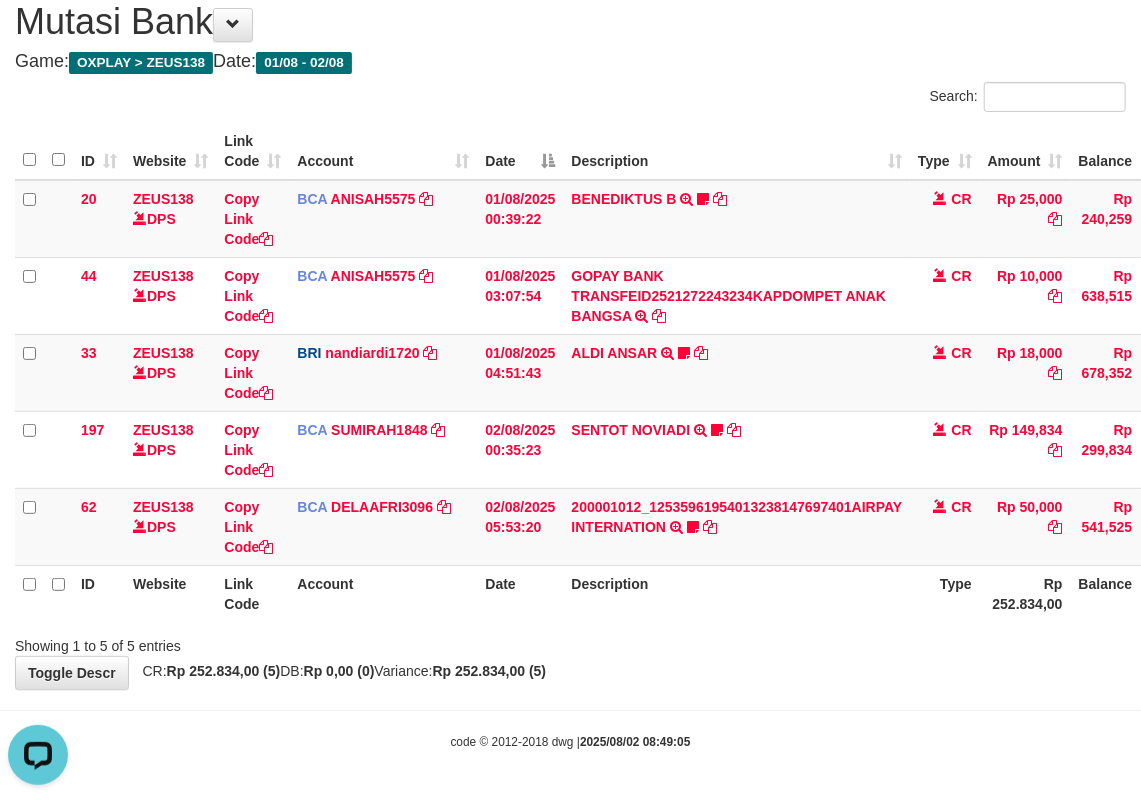 click on "Showing 1 to 5 of 5 entries" at bounding box center [570, 642] 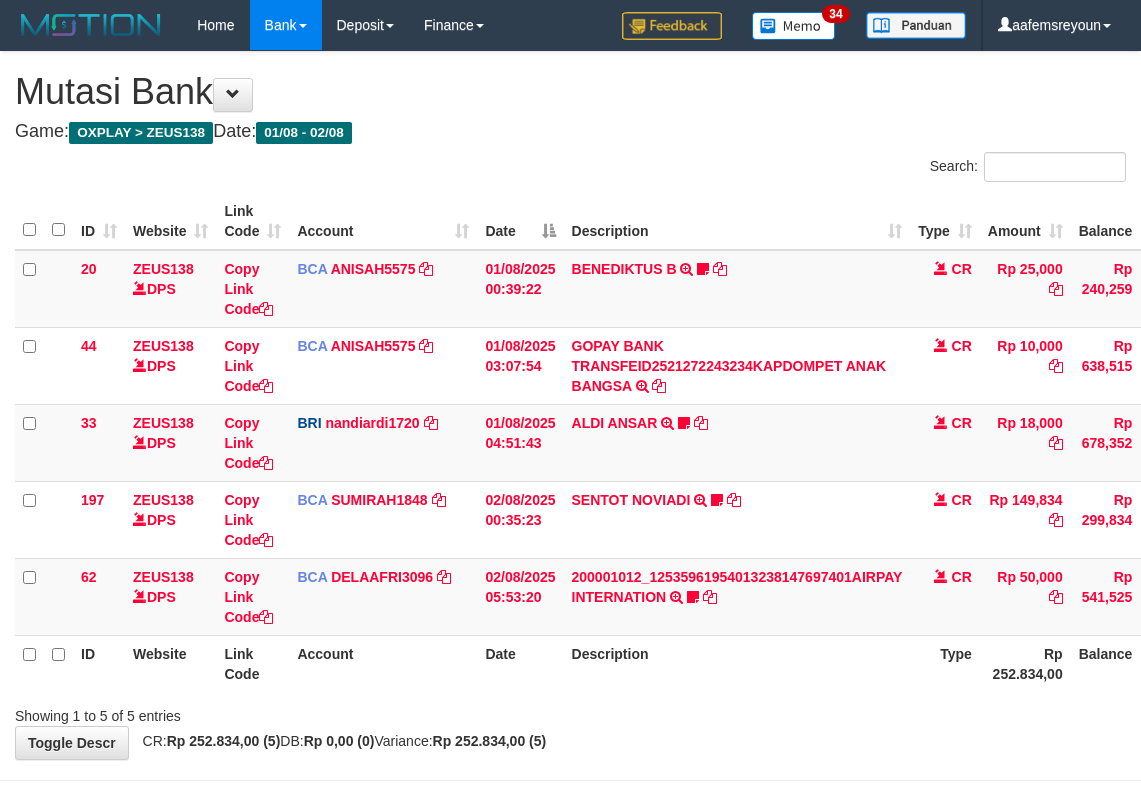 scroll, scrollTop: 72, scrollLeft: 0, axis: vertical 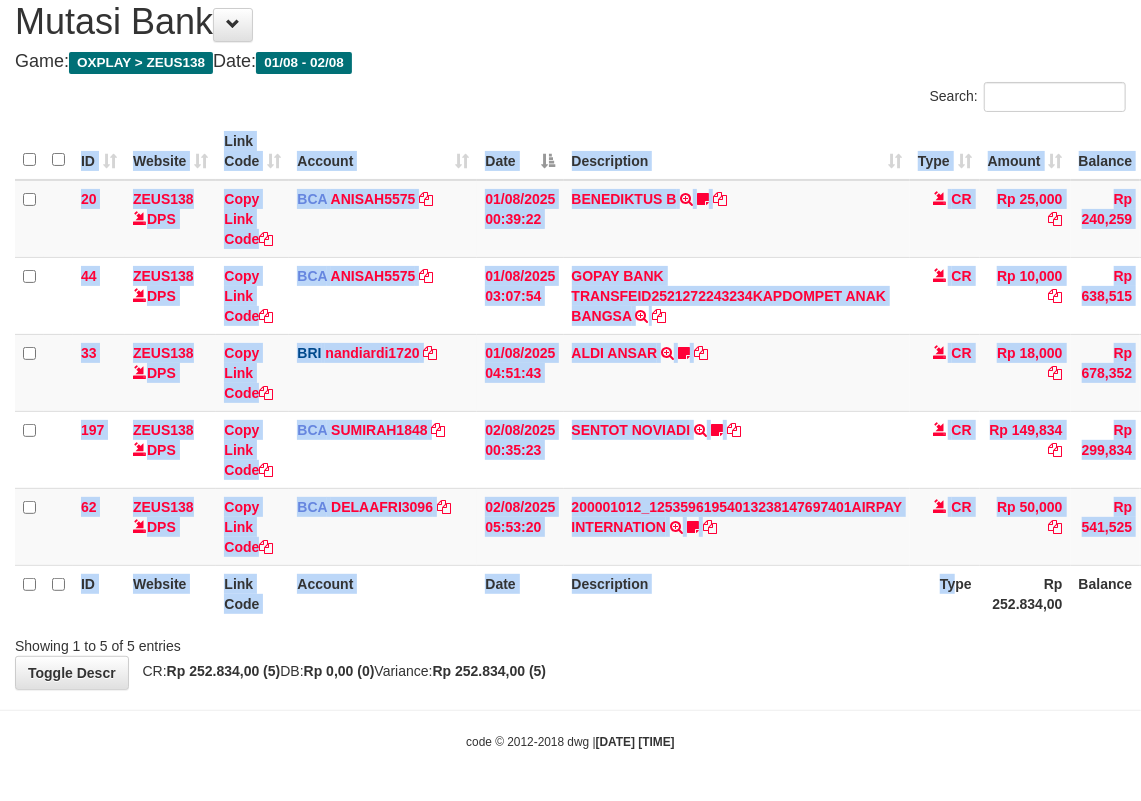 click on "ID Website Link Code Account Date Description Type Amount Balance Status Action
20
ZEUS138    DPS
Copy Link Code
BCA
ANISAH5575
DPS
ANISAH
mutasi_20250801_3827 | 20
mutasi_20250801_3827 | 20
01/08/2025 00:39:22
BENEDIKTUS B            TRSF E-BANKING CR 0108/FTSCY/WS95051
25000.002025080185043947 TRFDN-BENEDIKTUS BESPAY DEBIT INDONE    Asuk86 bantu bukti tf
CR
Rp 25,000
Rp 240,259
N
Note
44
ZEUS138    DPS
Copy Link Code
BCA
ANISAH5575" at bounding box center [570, 372] 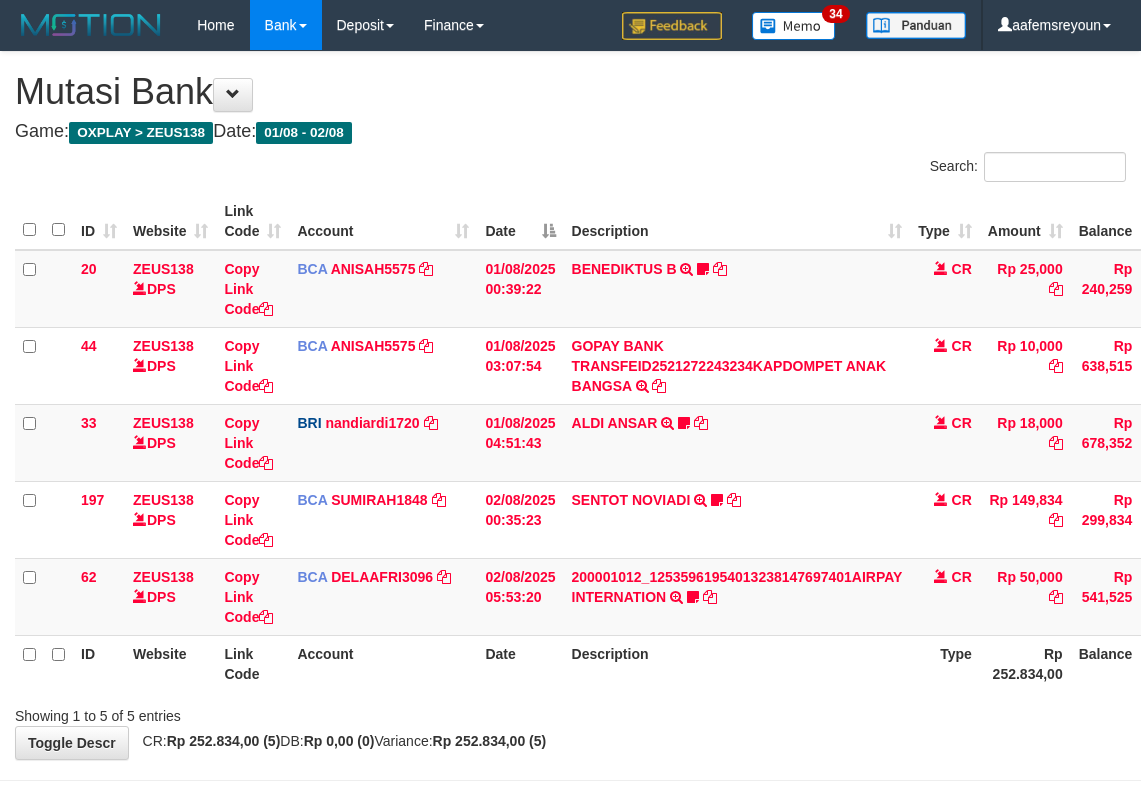 scroll, scrollTop: 72, scrollLeft: 0, axis: vertical 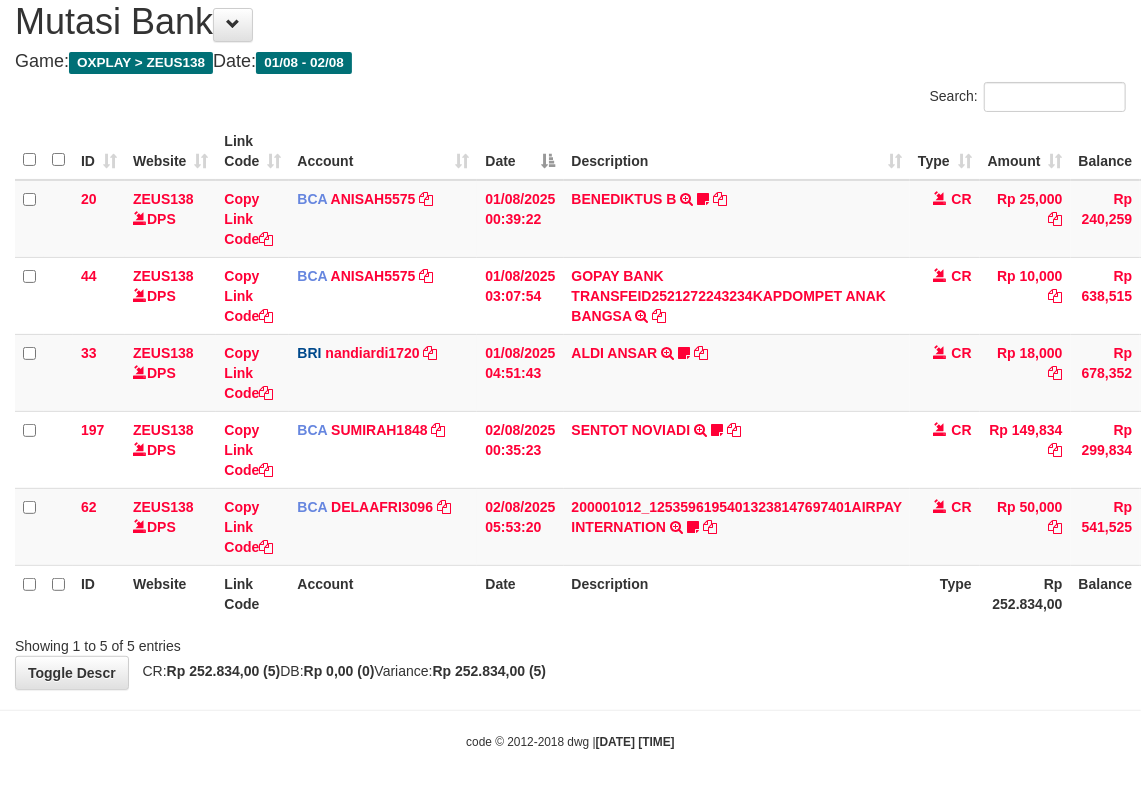 click on "**********" at bounding box center [570, 335] 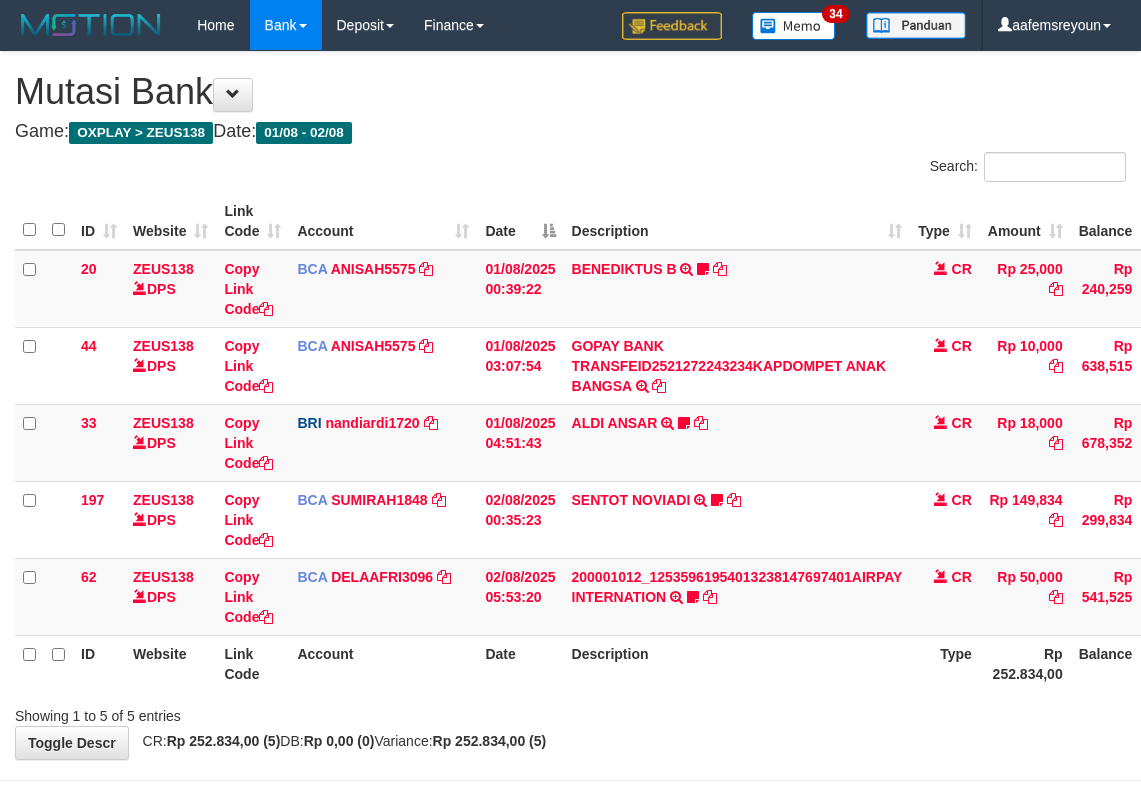 scroll, scrollTop: 72, scrollLeft: 0, axis: vertical 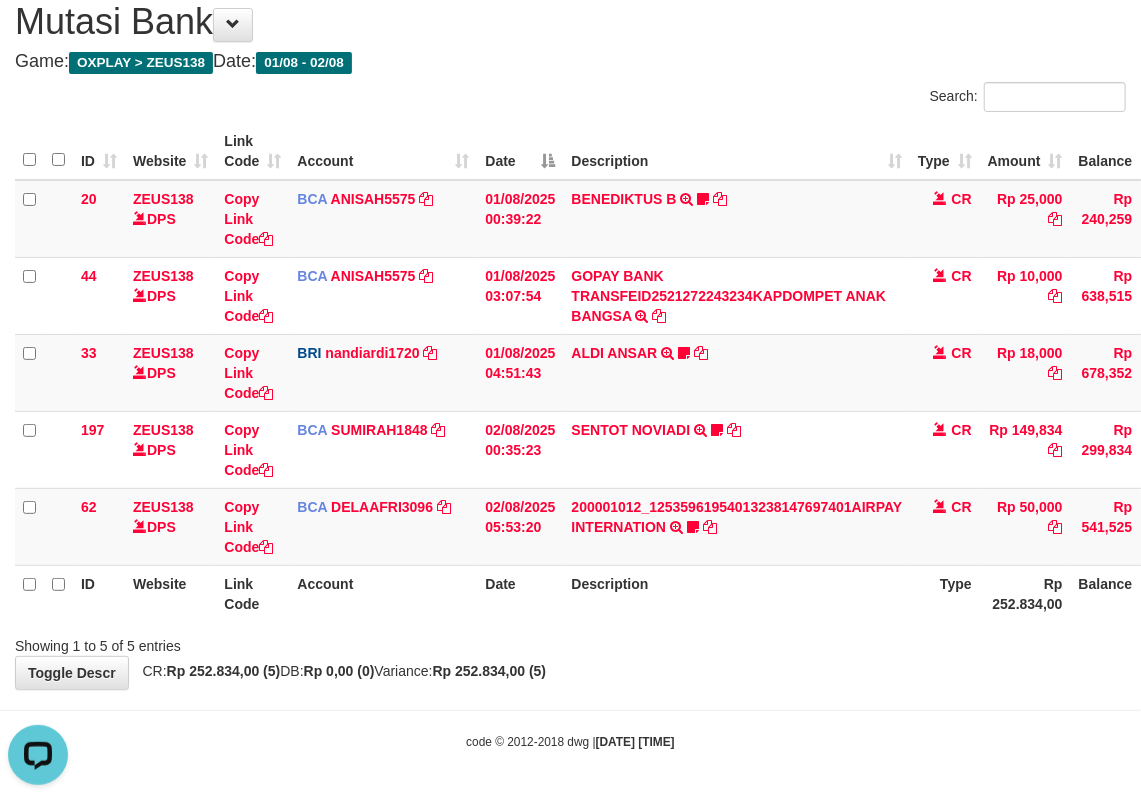 click on "Showing 1 to 5 of 5 entries" at bounding box center [570, 642] 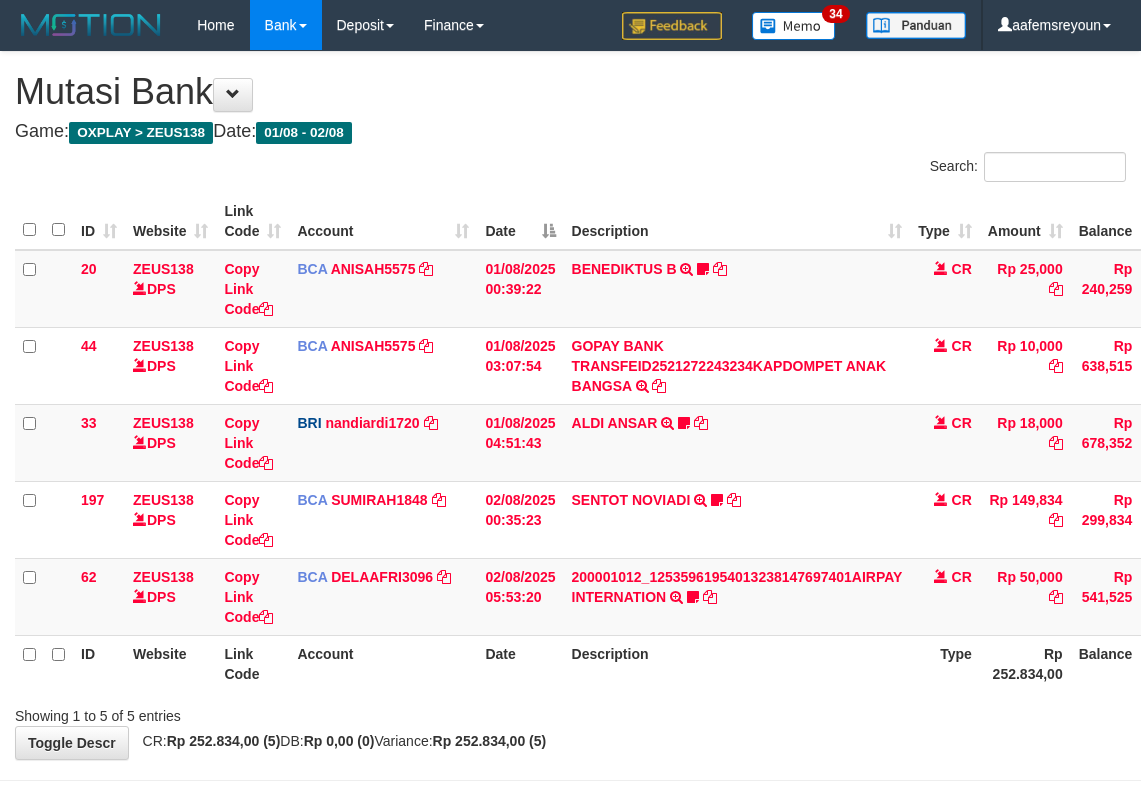 scroll, scrollTop: 72, scrollLeft: 0, axis: vertical 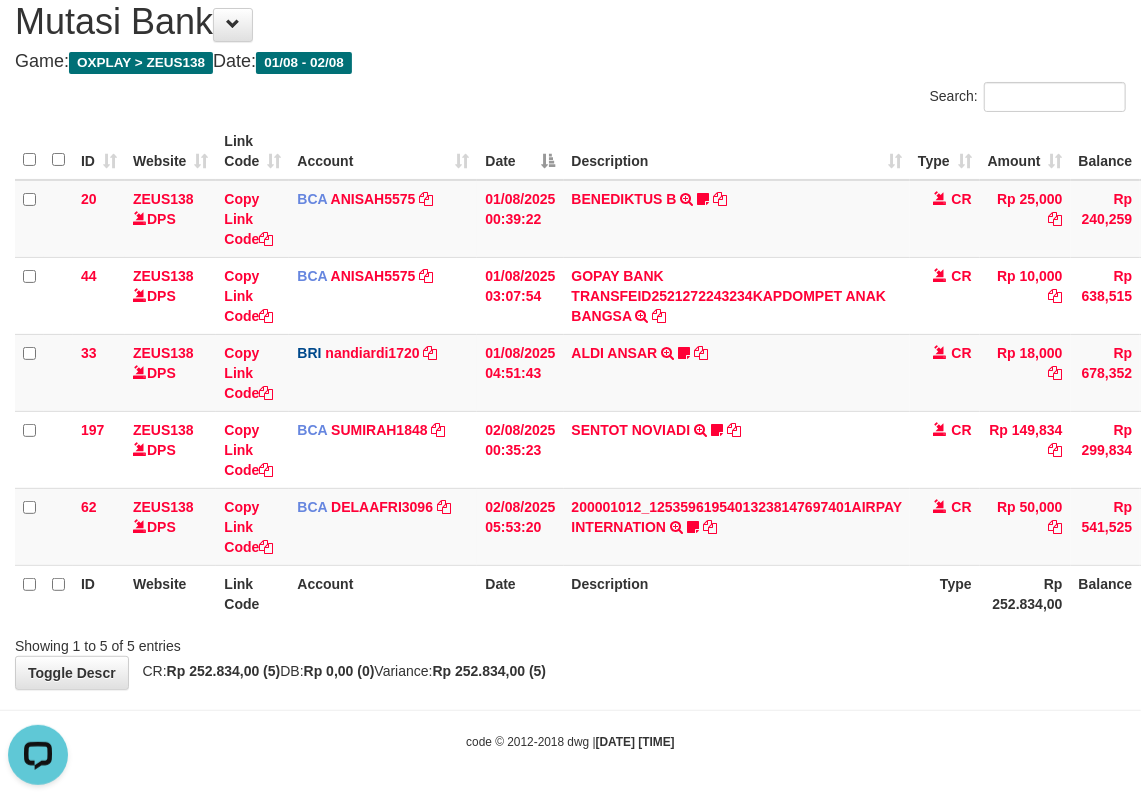click on "Showing 1 to 5 of 5 entries" at bounding box center (570, 642) 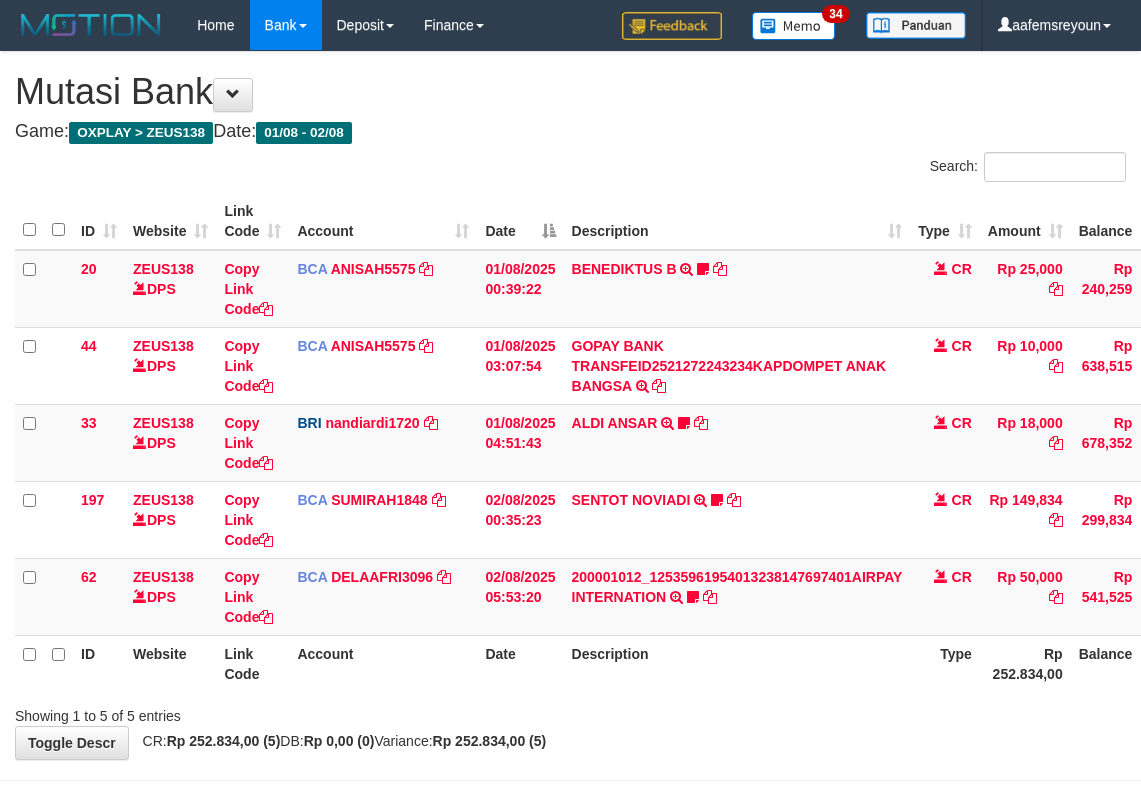 scroll, scrollTop: 72, scrollLeft: 0, axis: vertical 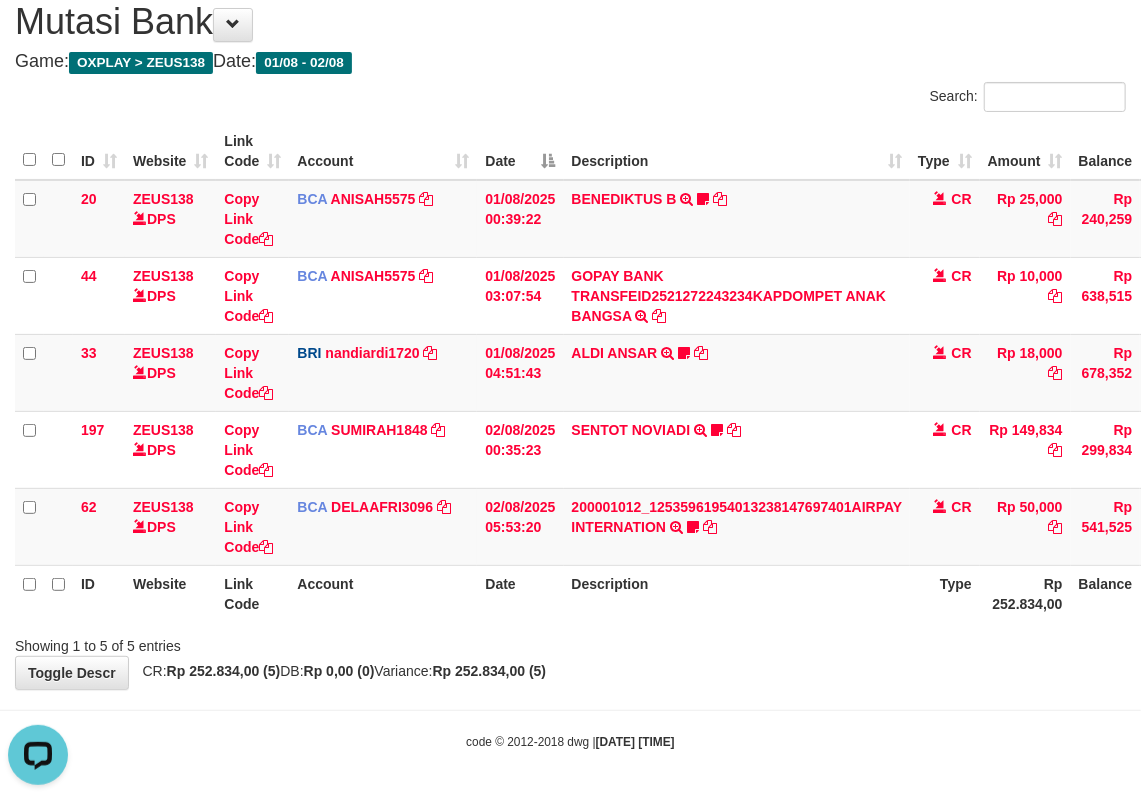 click on "Toggle navigation
Home
Bank
Account List
Mutasi Bank
Search
Sync
Note Mutasi
Deposit
DPS Fetch
DPS List
History
Note DPS
Finance
Financial Data
aafemsreyoun
My Profile
Log Out" at bounding box center (570, 365) 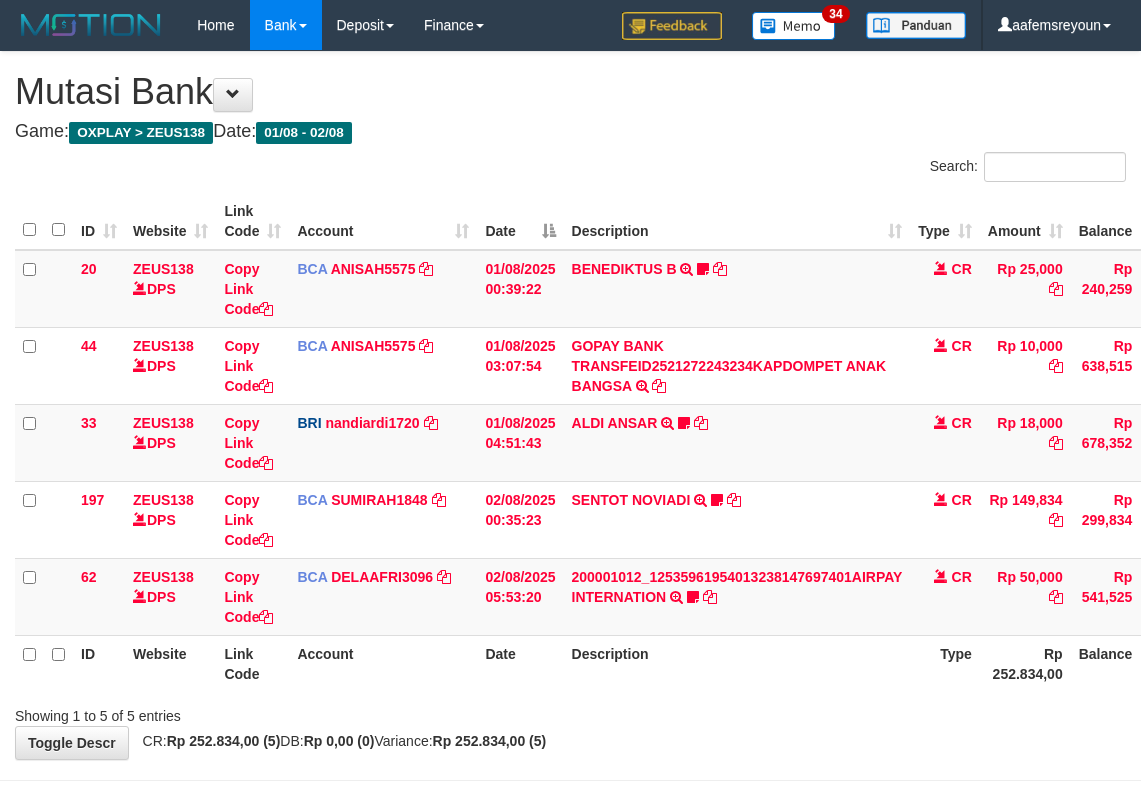 scroll, scrollTop: 72, scrollLeft: 0, axis: vertical 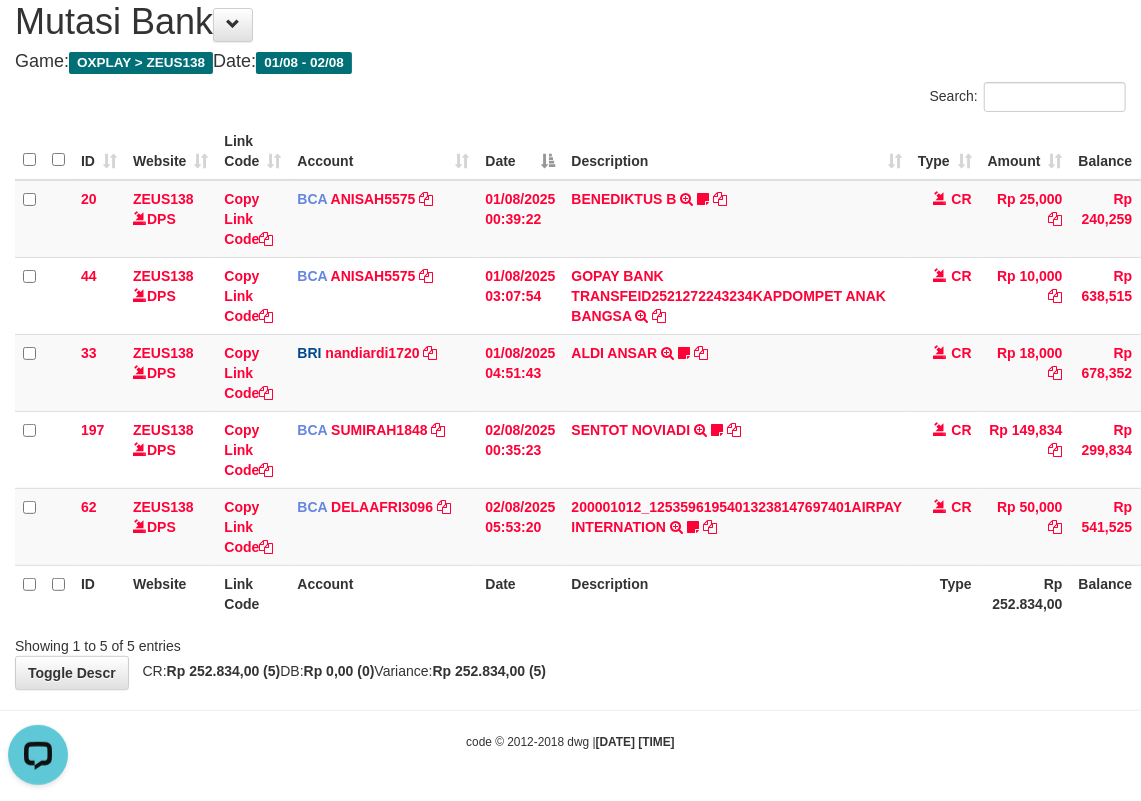 click on "Toggle navigation
Home
Bank
Account List
Mutasi Bank
Search
Sync
Note Mutasi
Deposit
DPS Fetch
DPS List
History
Note DPS
Finance
Financial Data
aafemsreyoun
My Profile
Log Out" at bounding box center [570, 365] 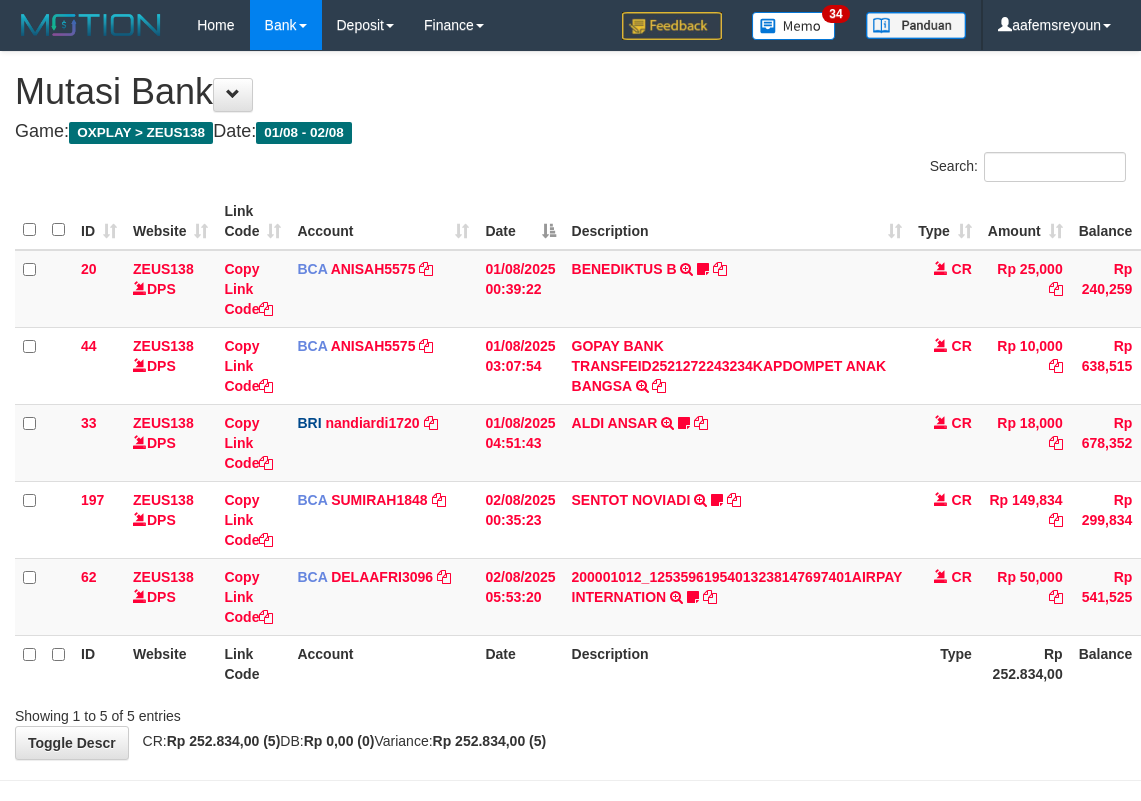 scroll, scrollTop: 72, scrollLeft: 0, axis: vertical 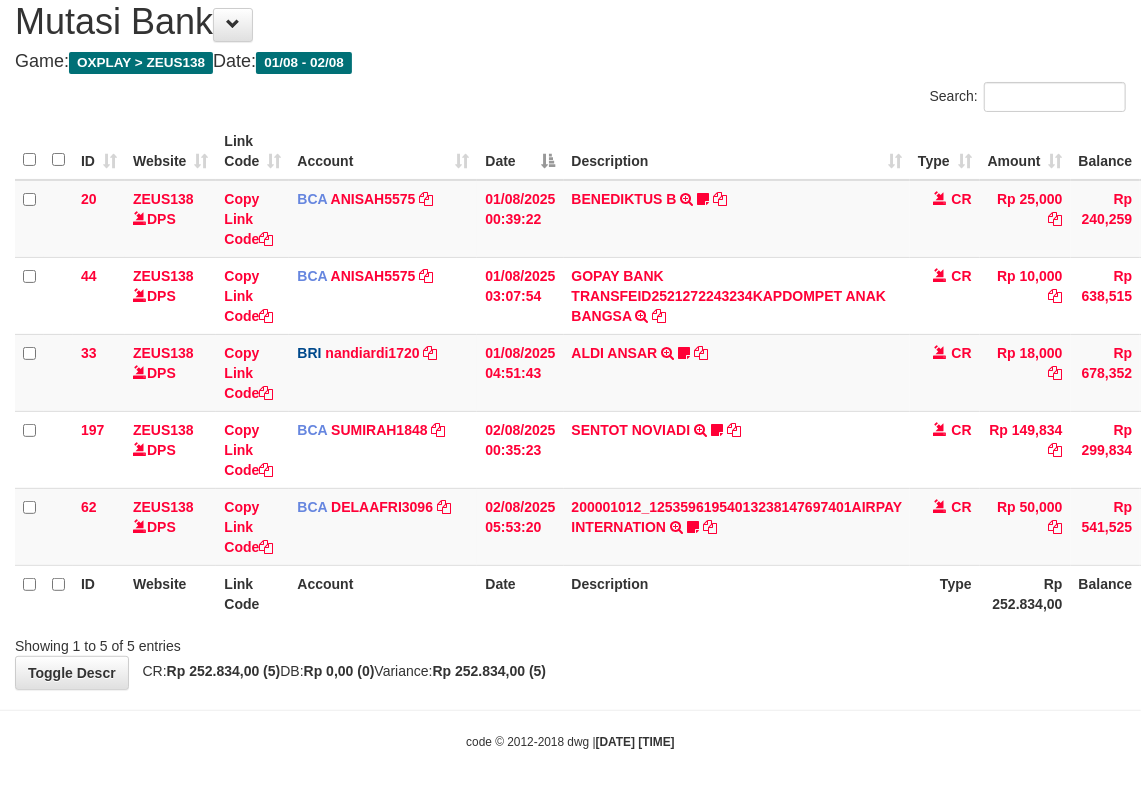 click on "Toggle navigation
Home
Bank
Account List
Mutasi Bank
Search
Sync
Note Mutasi
Deposit
DPS Fetch
DPS List
History
Note DPS
Finance
Financial Data
aafemsreyoun
My Profile
Log Out" at bounding box center [570, 365] 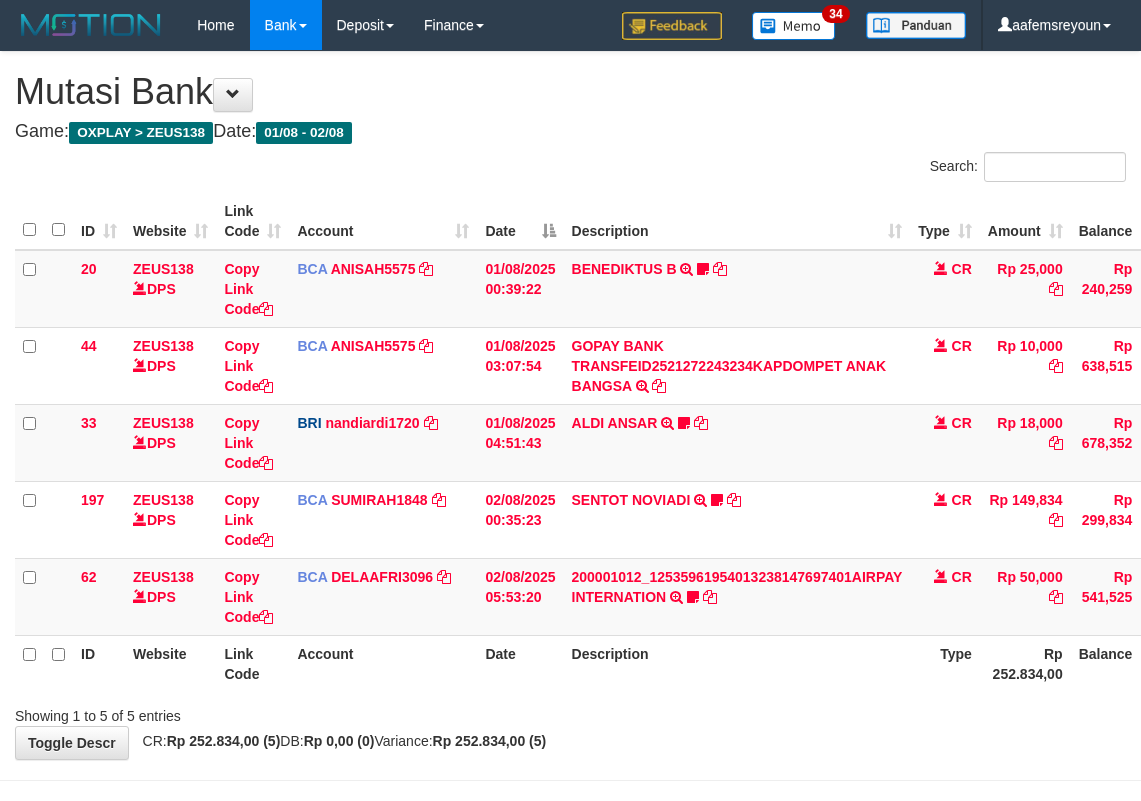 scroll, scrollTop: 72, scrollLeft: 0, axis: vertical 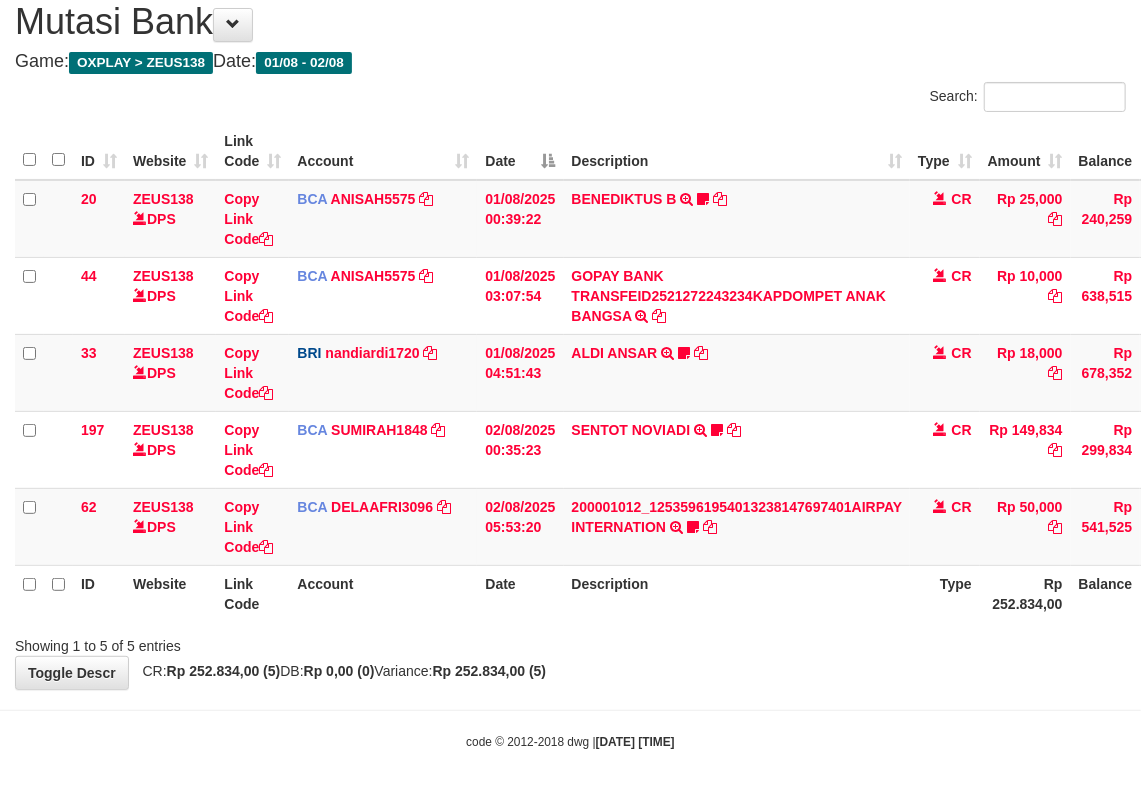 click on "Description" at bounding box center [737, 593] 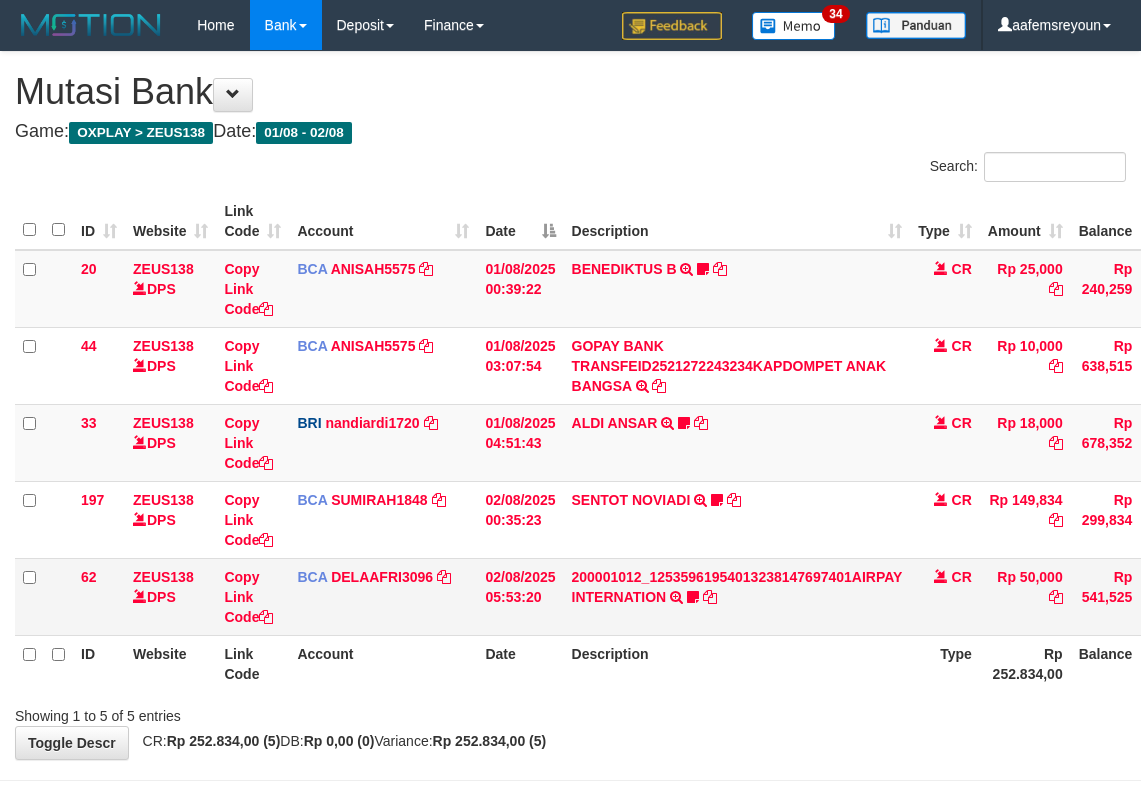 scroll, scrollTop: 72, scrollLeft: 0, axis: vertical 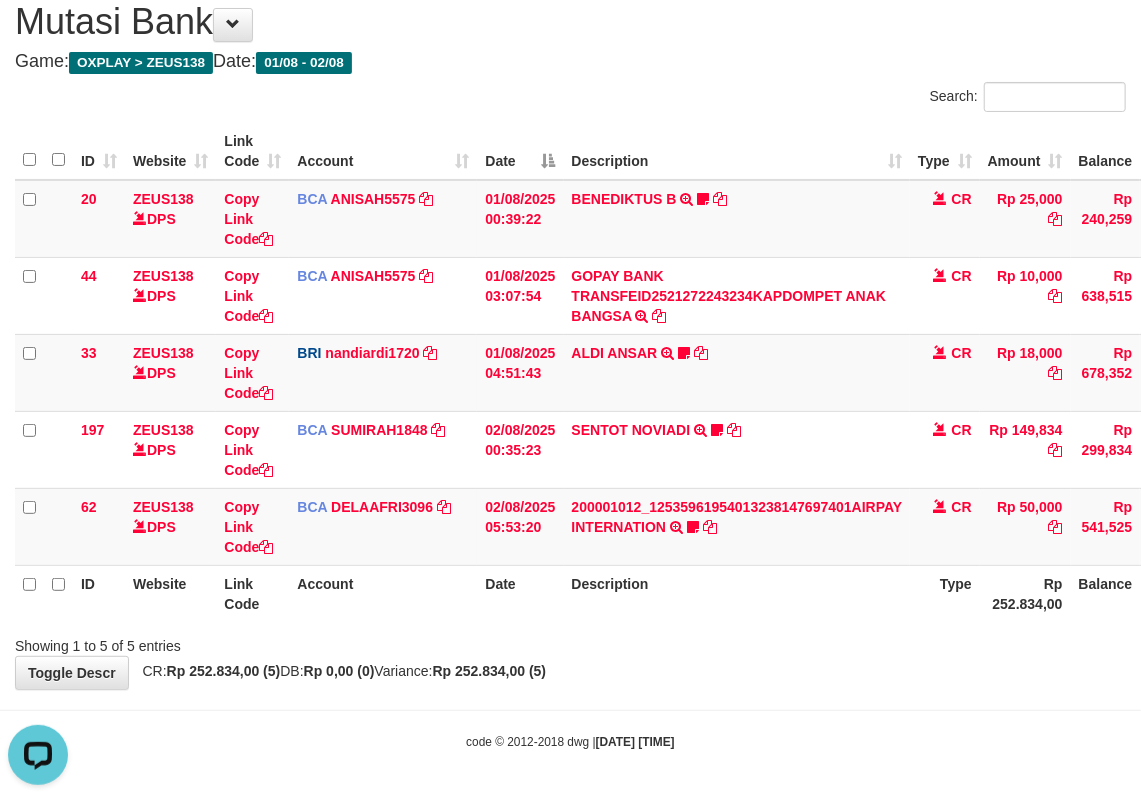 click on "**********" at bounding box center (570, 335) 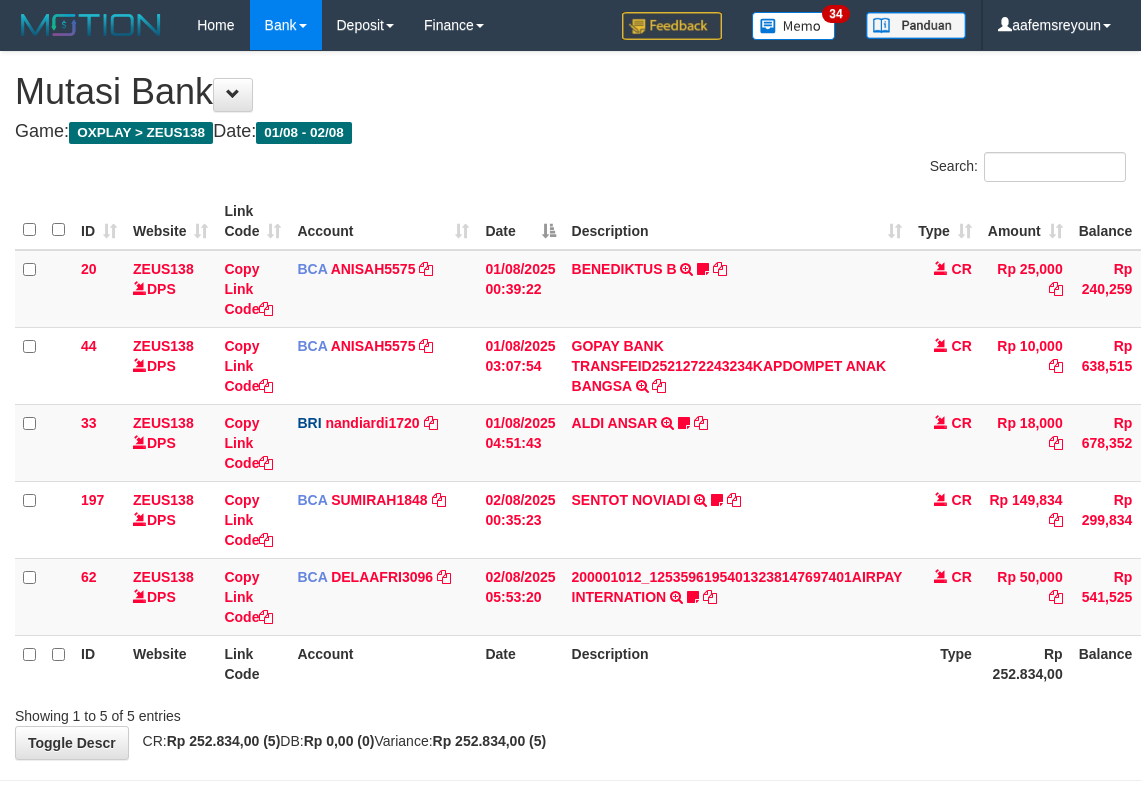 scroll, scrollTop: 72, scrollLeft: 0, axis: vertical 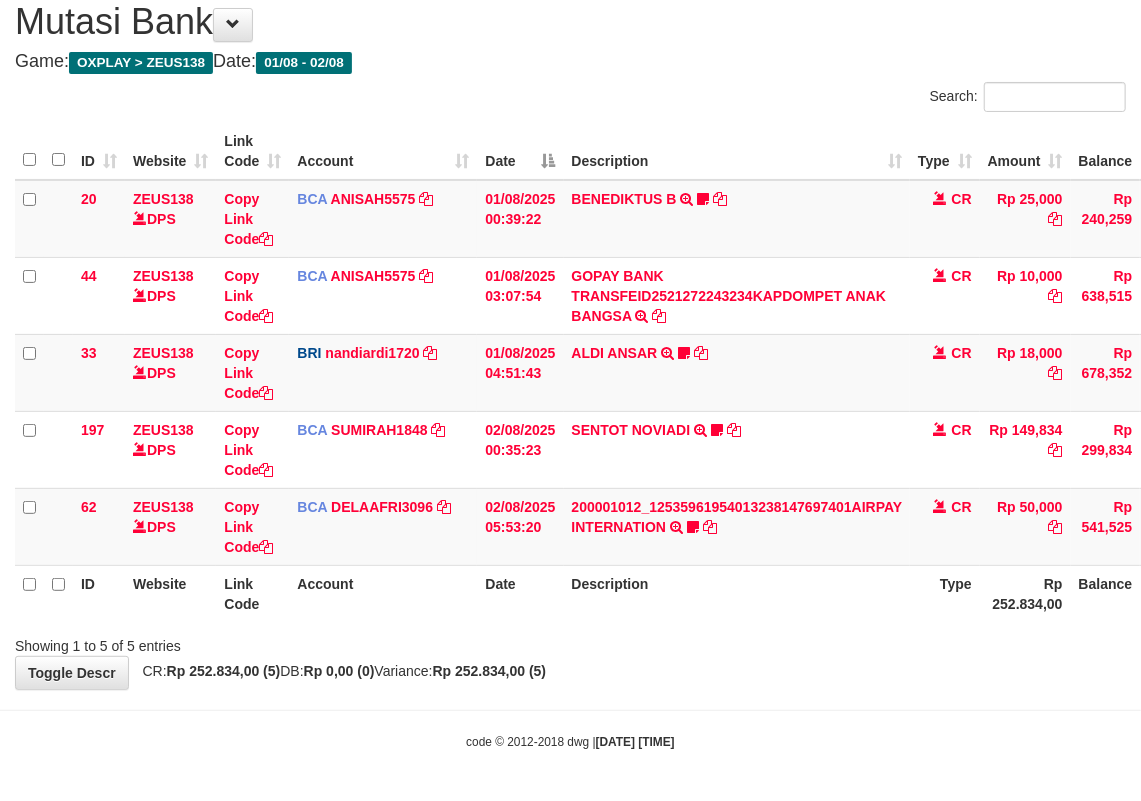 click on "Toggle navigation
Home
Bank
Account List
Mutasi Bank
Search
Sync
Note Mutasi
Deposit
DPS Fetch
DPS List
History
Note DPS
Finance
Financial Data
aafemsreyoun
My Profile
Log Out" at bounding box center [570, 365] 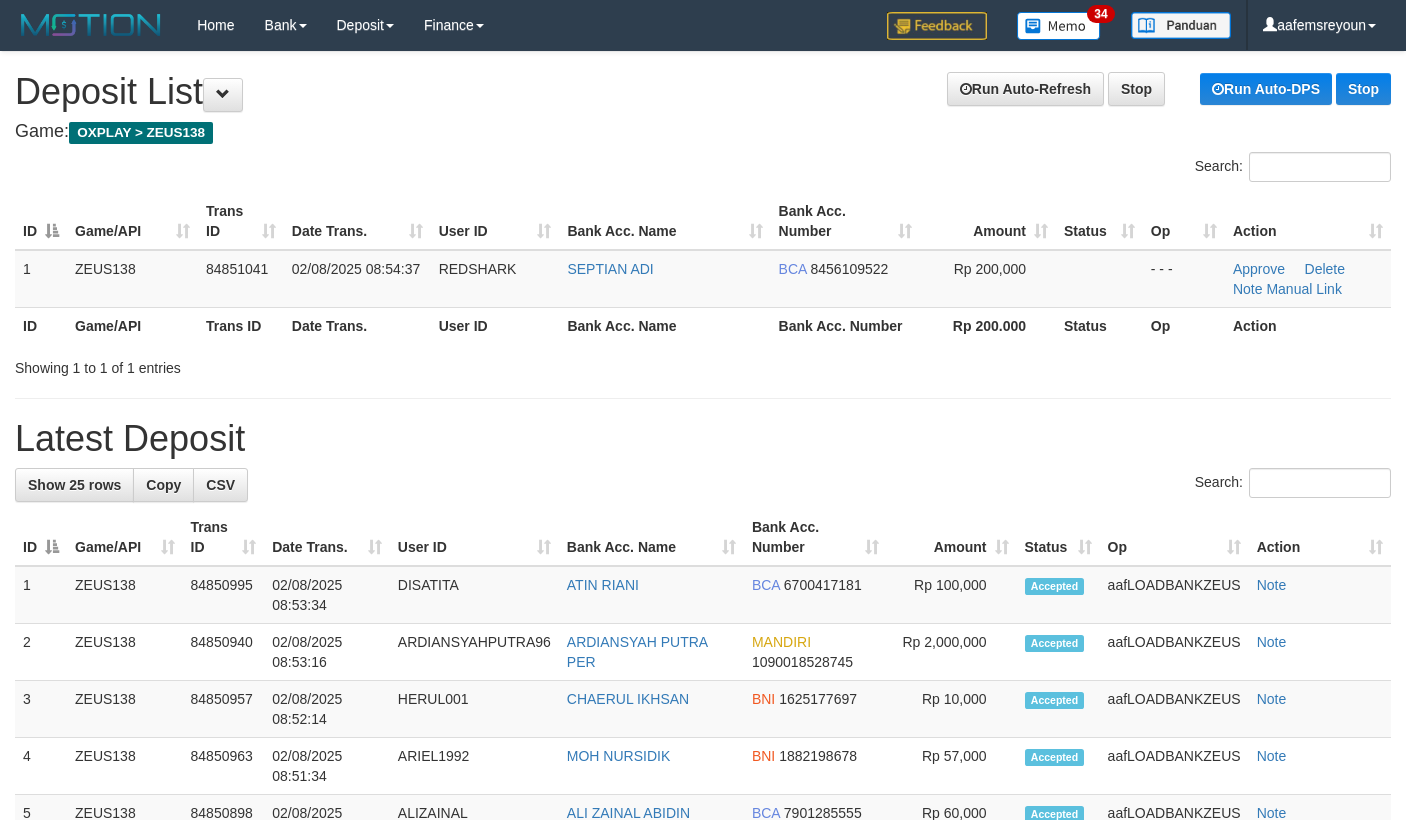 scroll, scrollTop: 0, scrollLeft: 0, axis: both 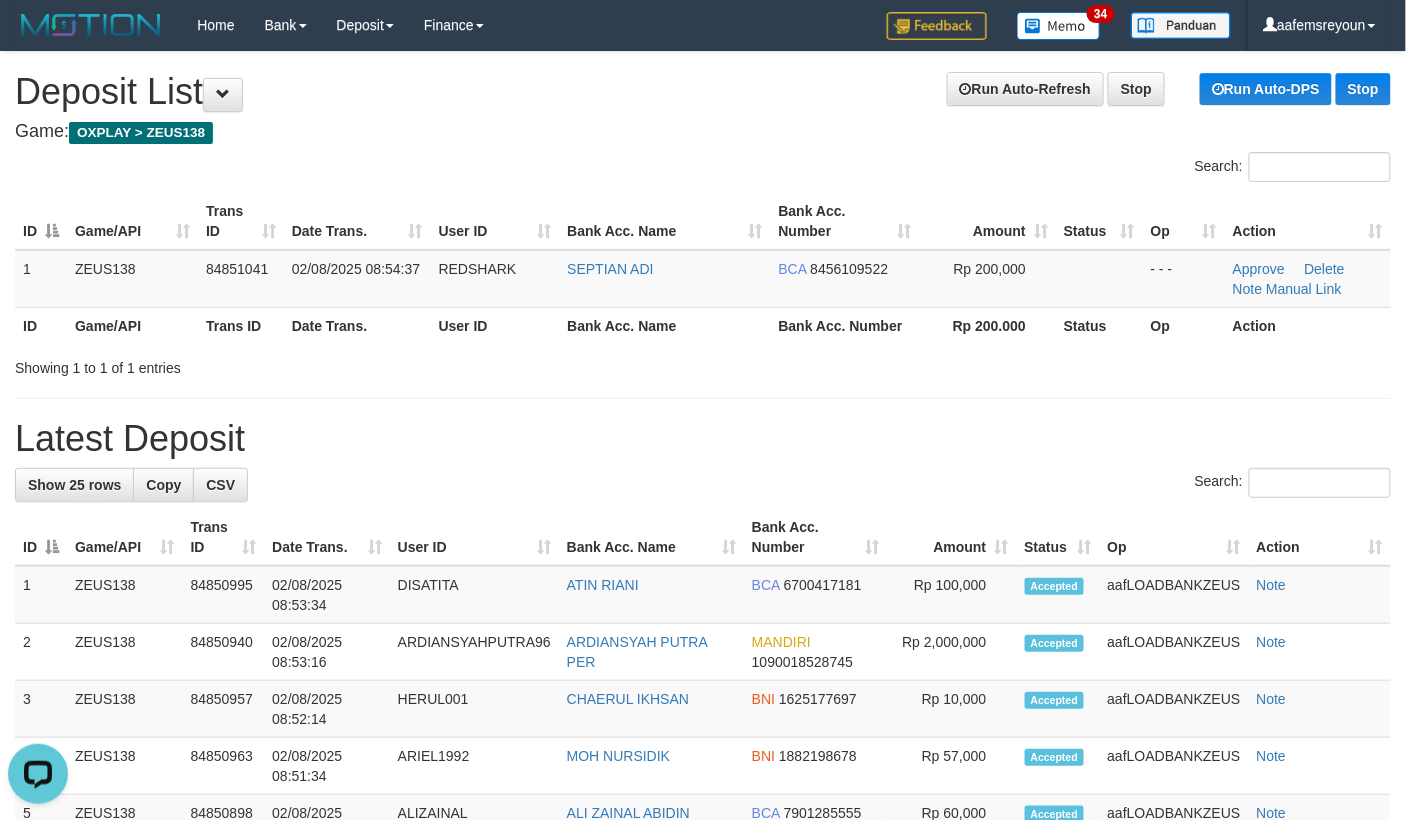 click on "Action" at bounding box center (1320, 537) 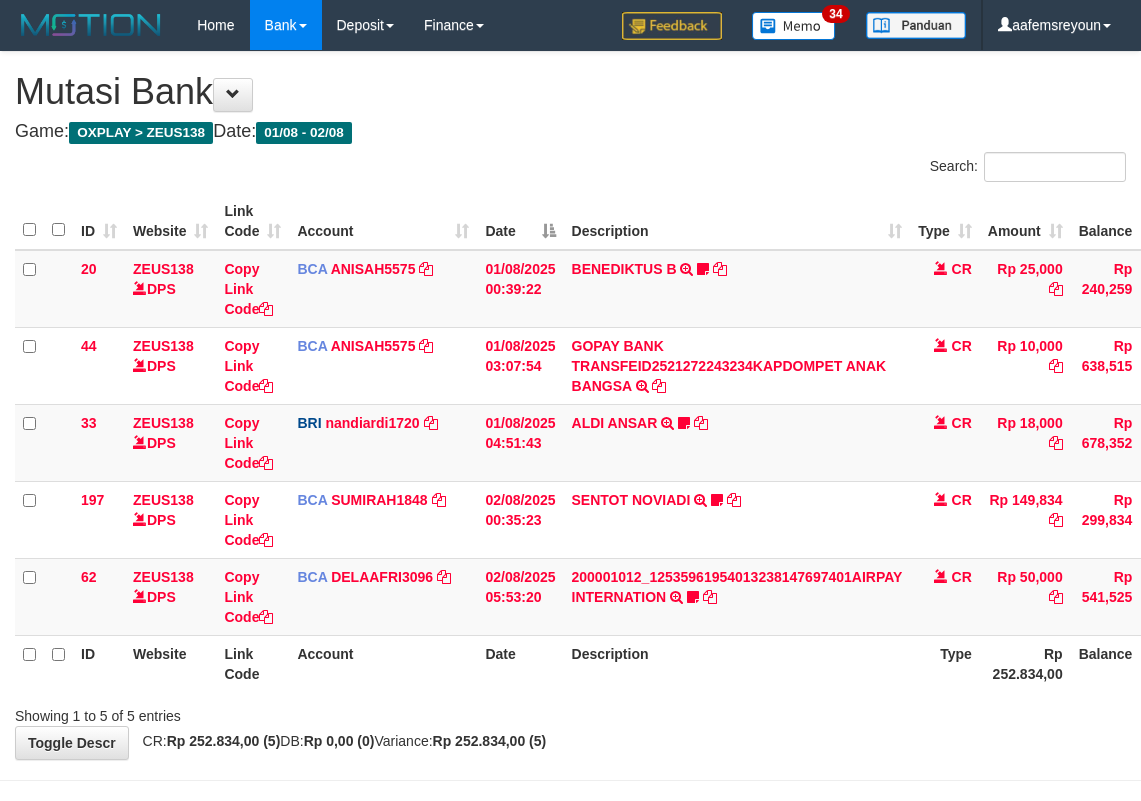 scroll, scrollTop: 72, scrollLeft: 0, axis: vertical 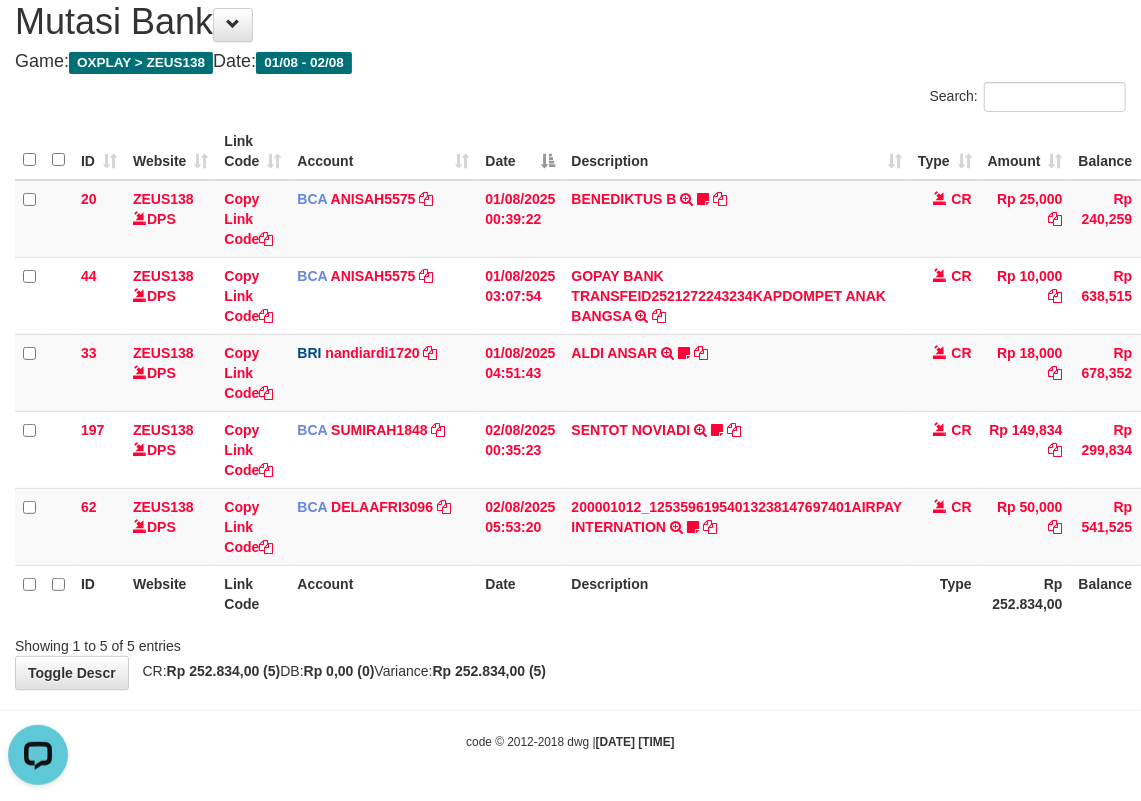 click on "**********" at bounding box center [570, 335] 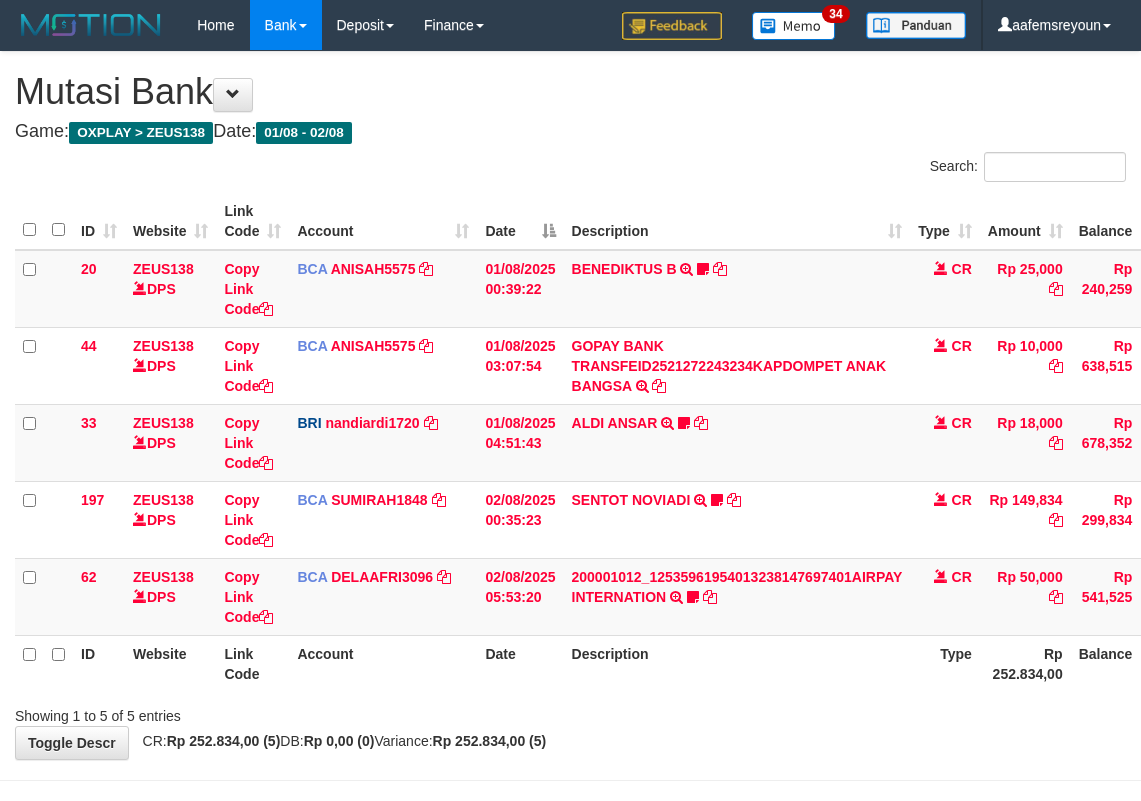 scroll, scrollTop: 72, scrollLeft: 0, axis: vertical 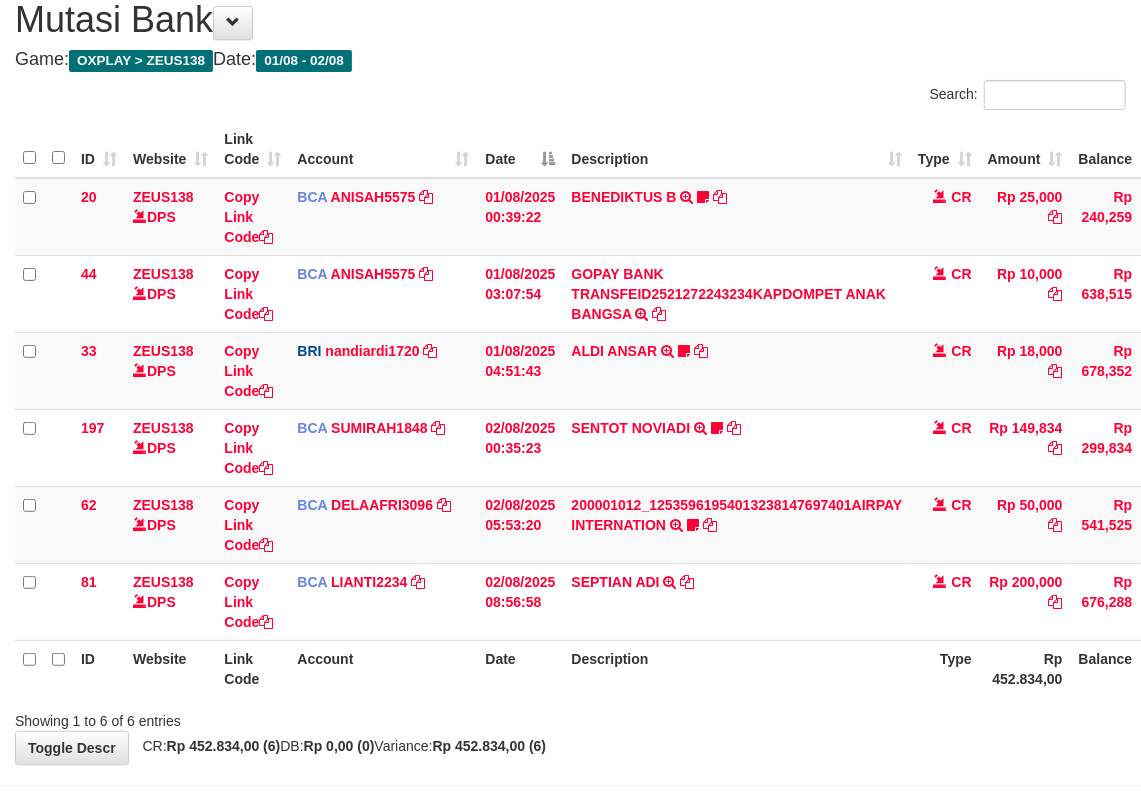 click on "Description" at bounding box center (737, 668) 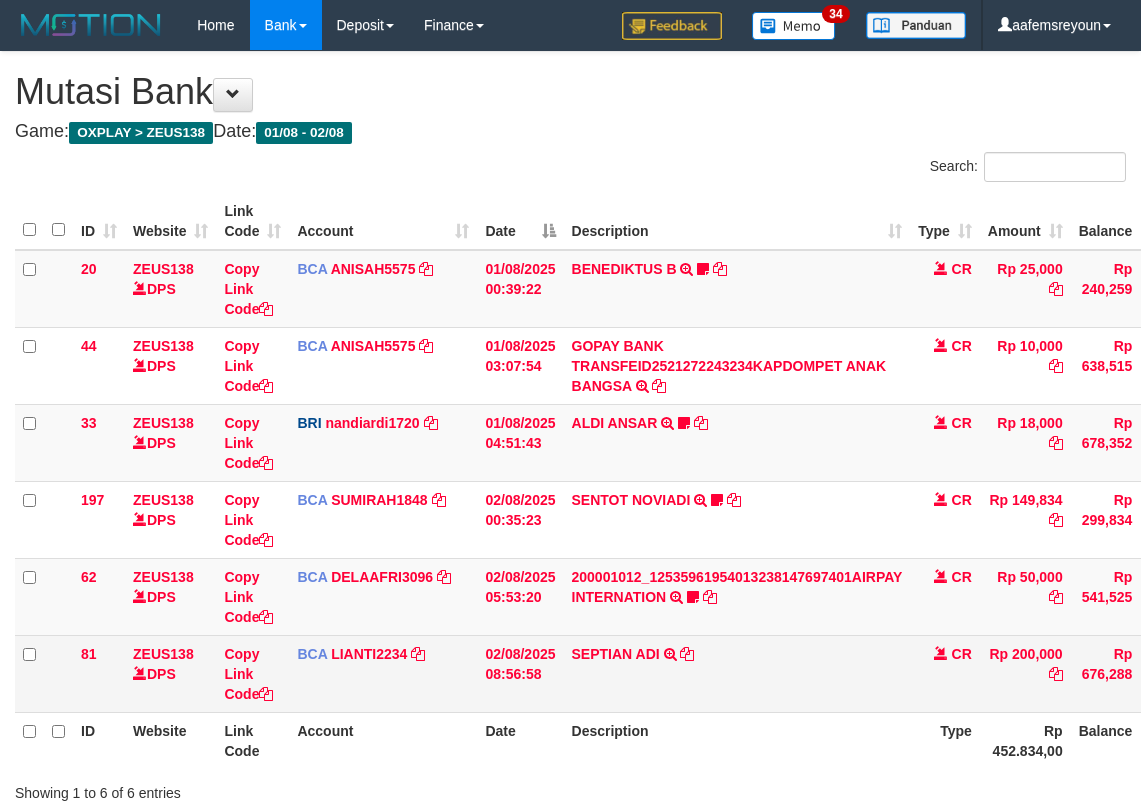 scroll, scrollTop: 72, scrollLeft: 0, axis: vertical 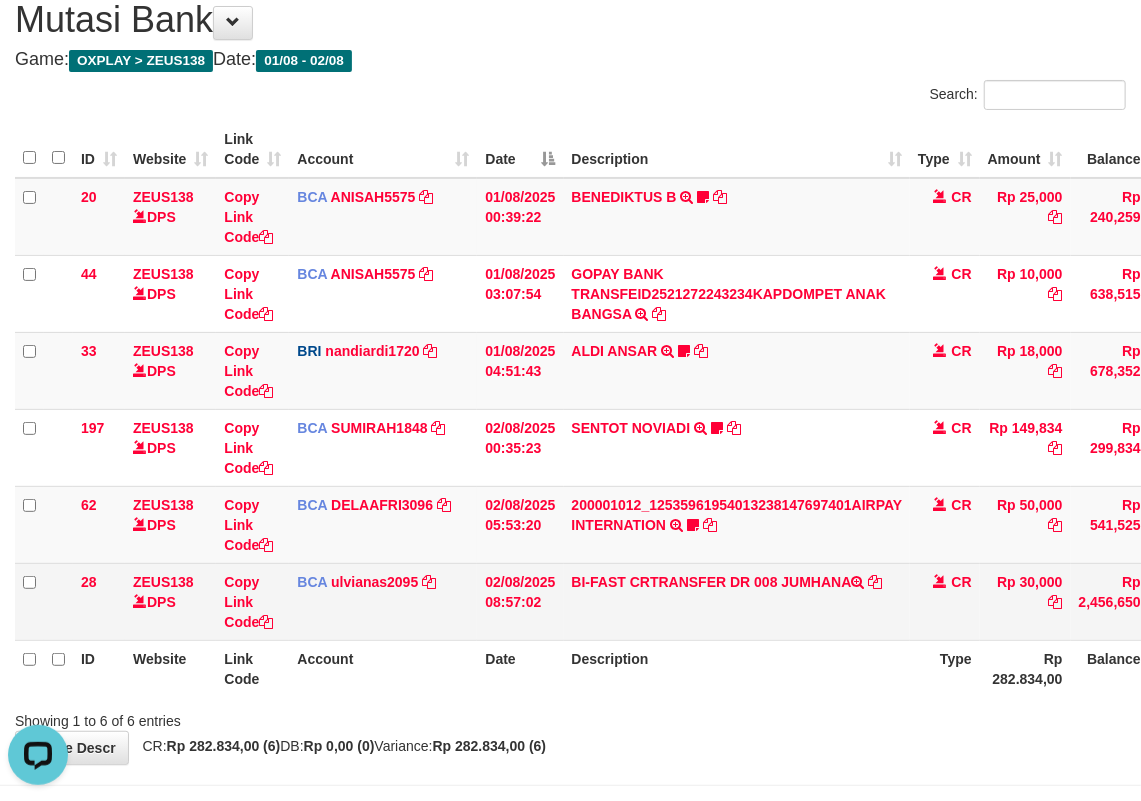click on "BI-FAST CRTRANSFER DR 008 JUMHANA" at bounding box center [737, 601] 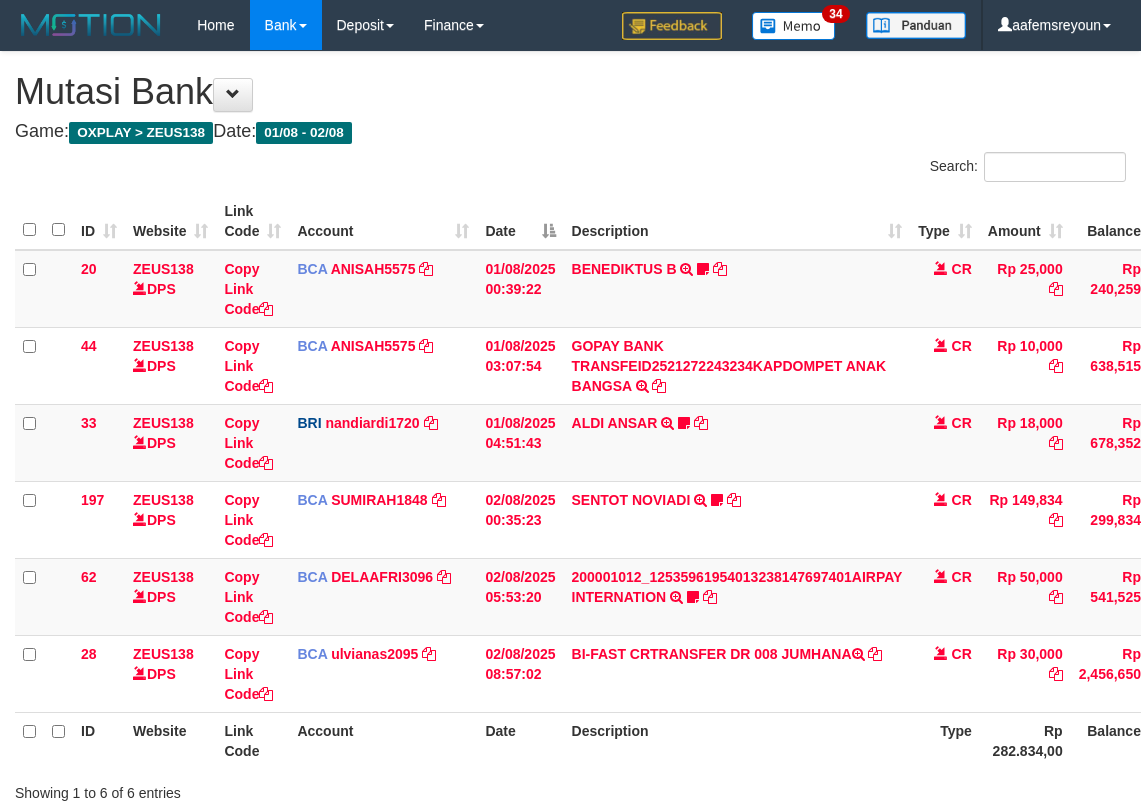 scroll, scrollTop: 72, scrollLeft: 0, axis: vertical 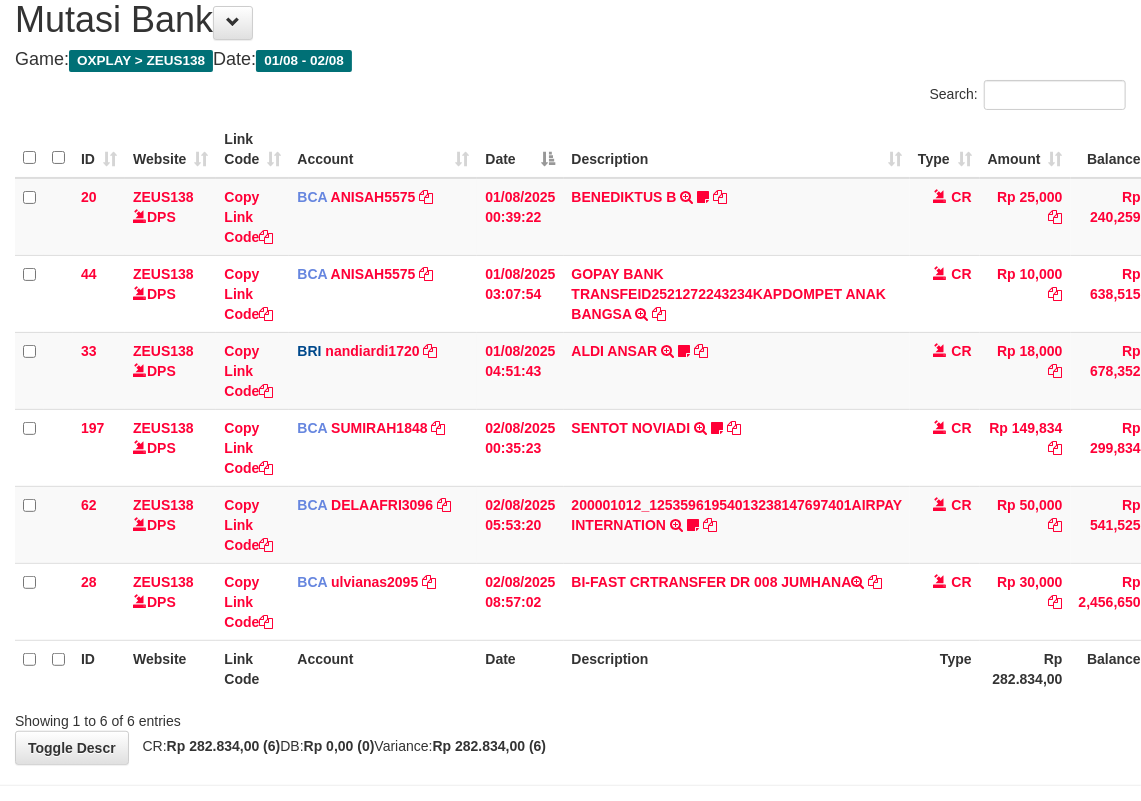 click on "Description" at bounding box center (737, 668) 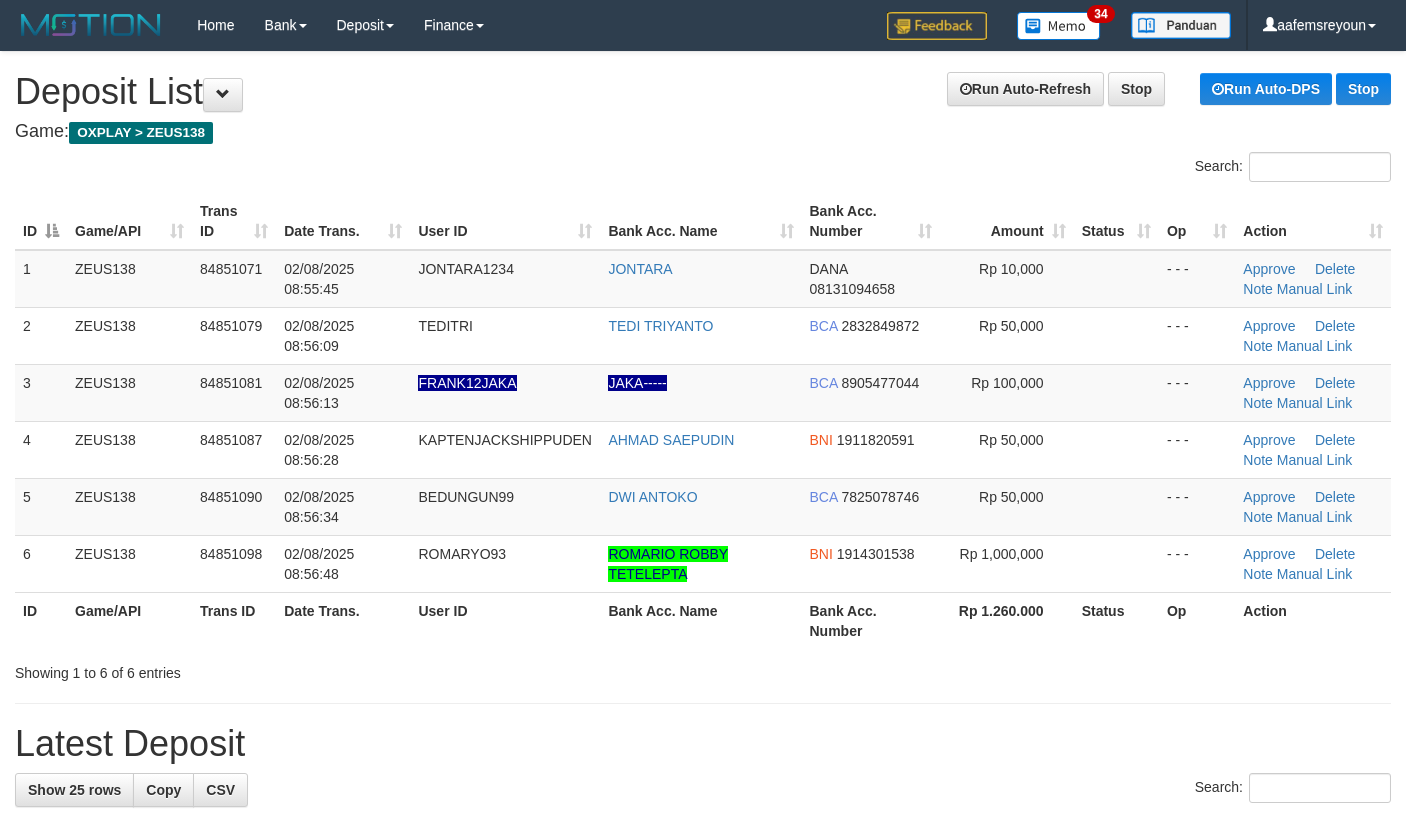 scroll, scrollTop: 0, scrollLeft: 0, axis: both 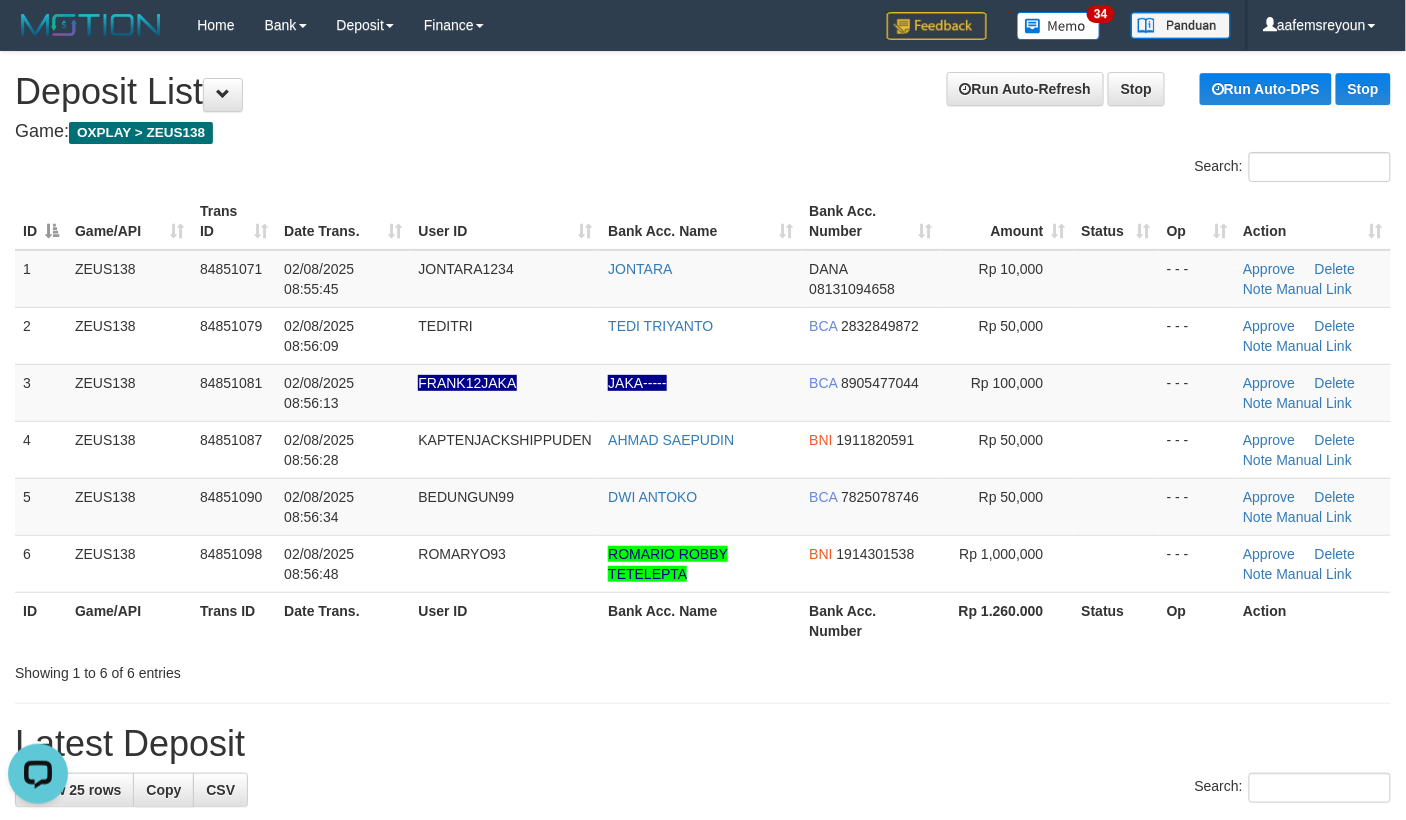 click on "Date Trans." at bounding box center (343, 620) 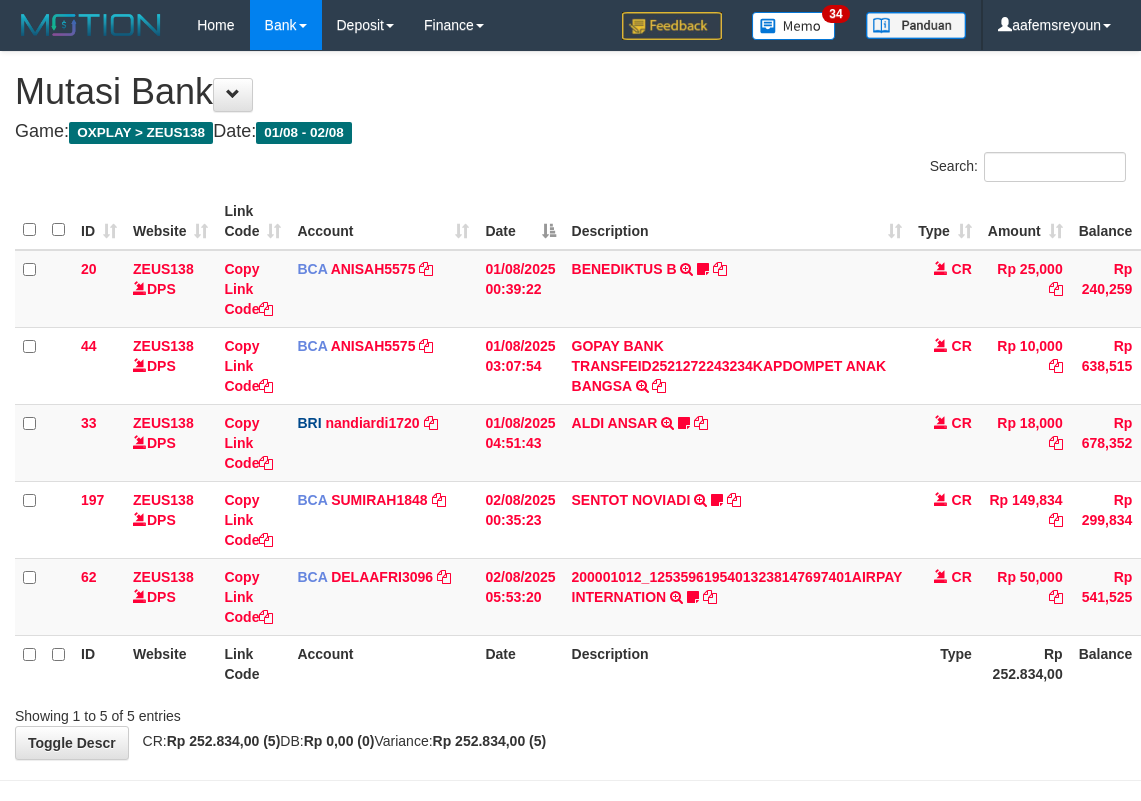 scroll, scrollTop: 72, scrollLeft: 0, axis: vertical 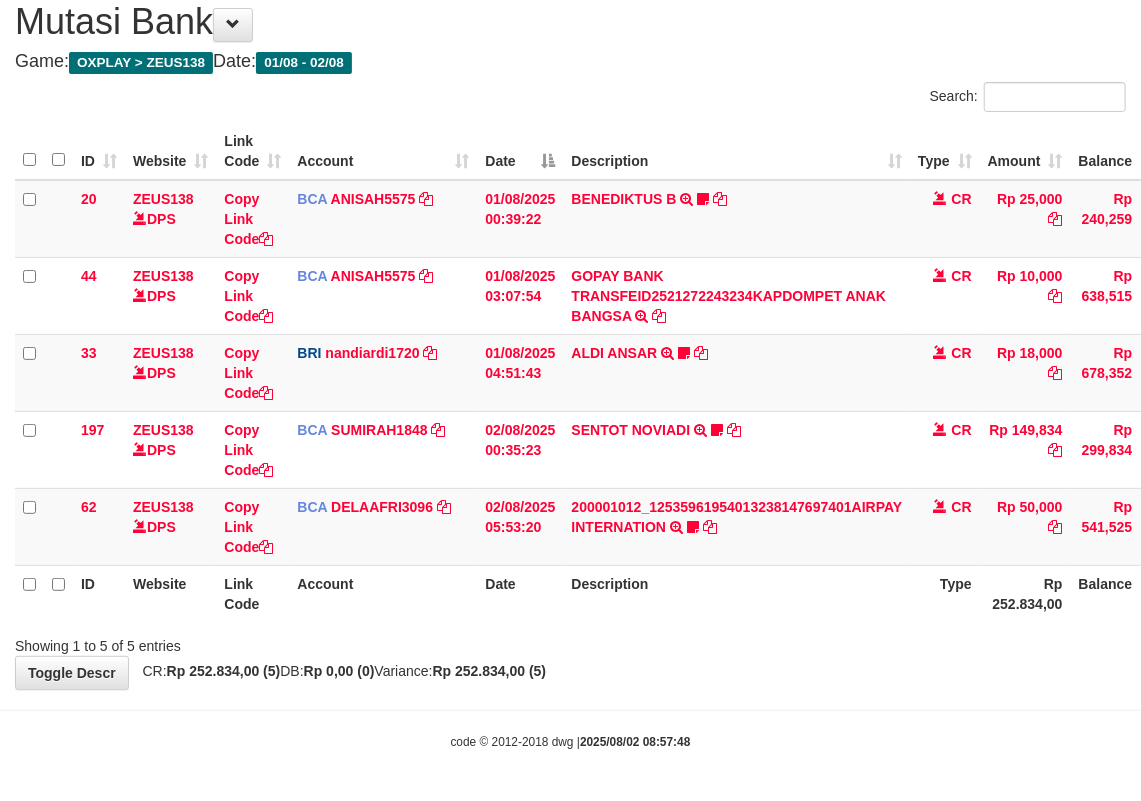 drag, startPoint x: 933, startPoint y: 721, endPoint x: 920, endPoint y: 721, distance: 13 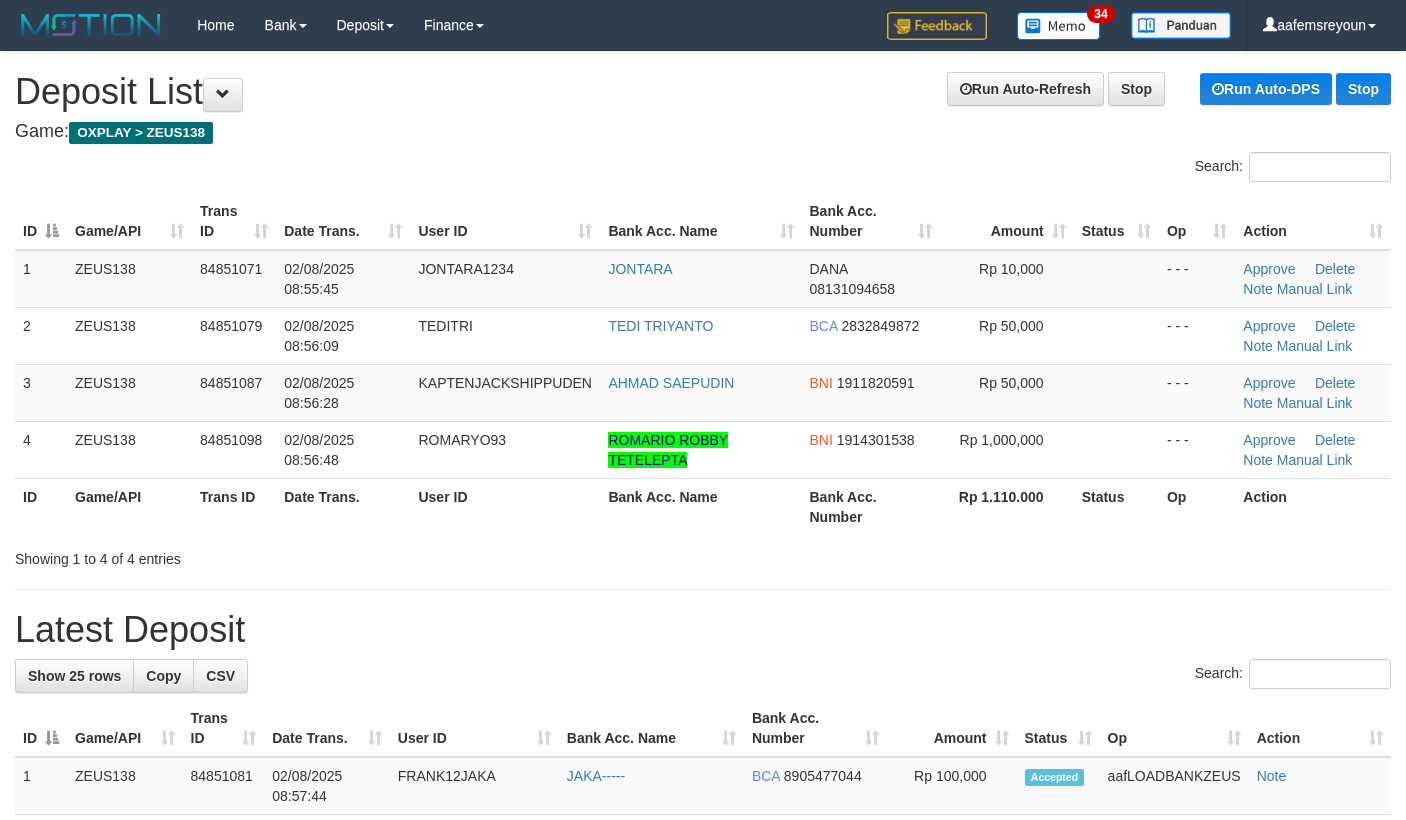 scroll, scrollTop: 0, scrollLeft: 0, axis: both 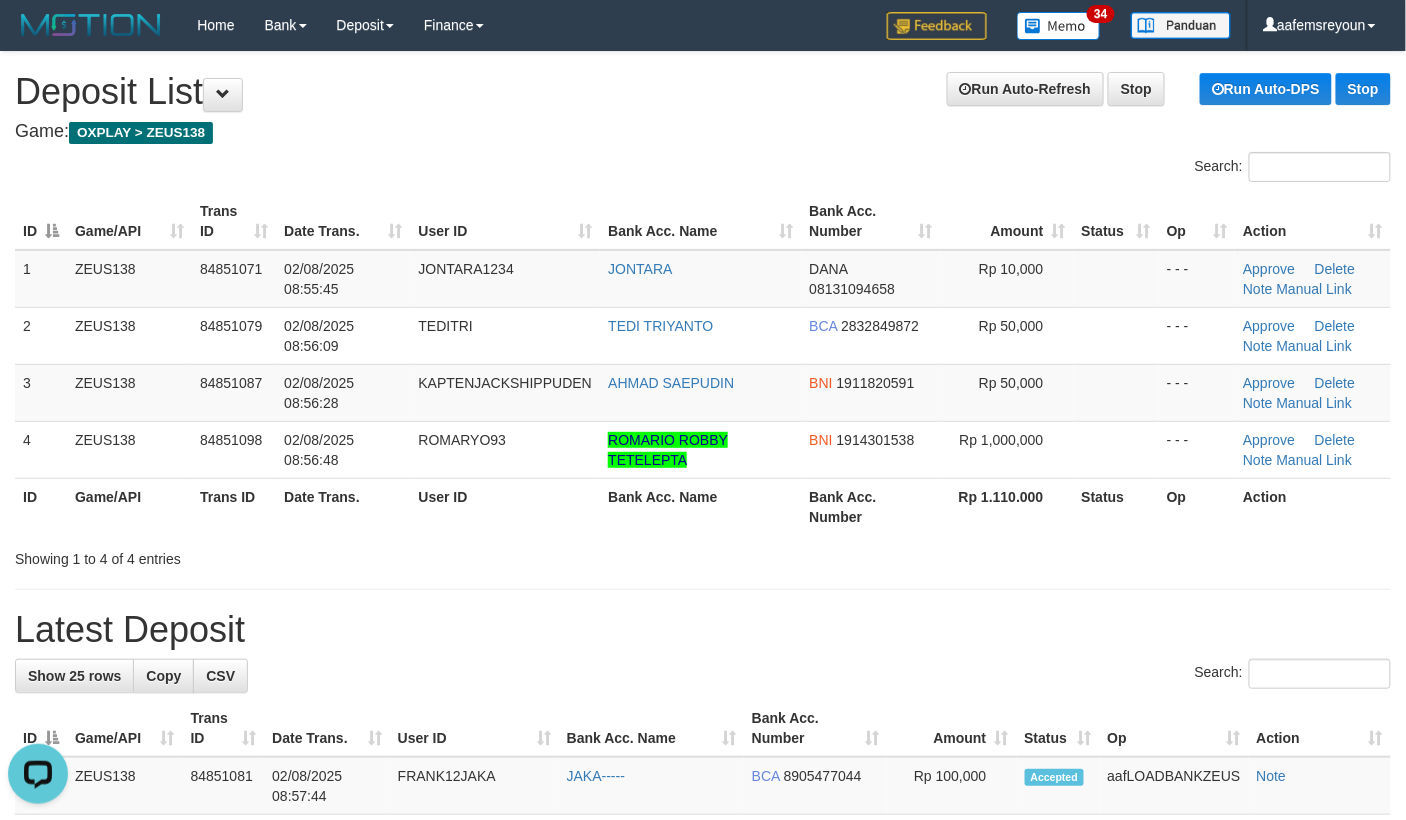 click on "**********" at bounding box center (703, 1184) 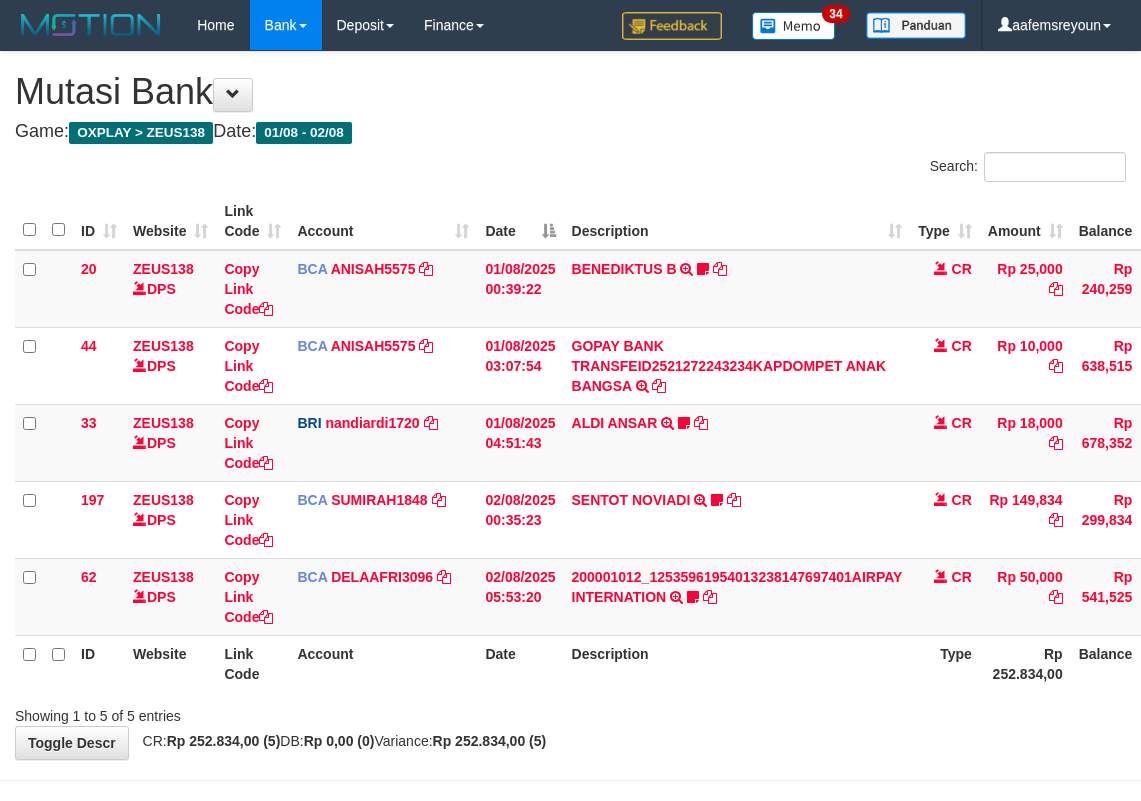 scroll, scrollTop: 72, scrollLeft: 0, axis: vertical 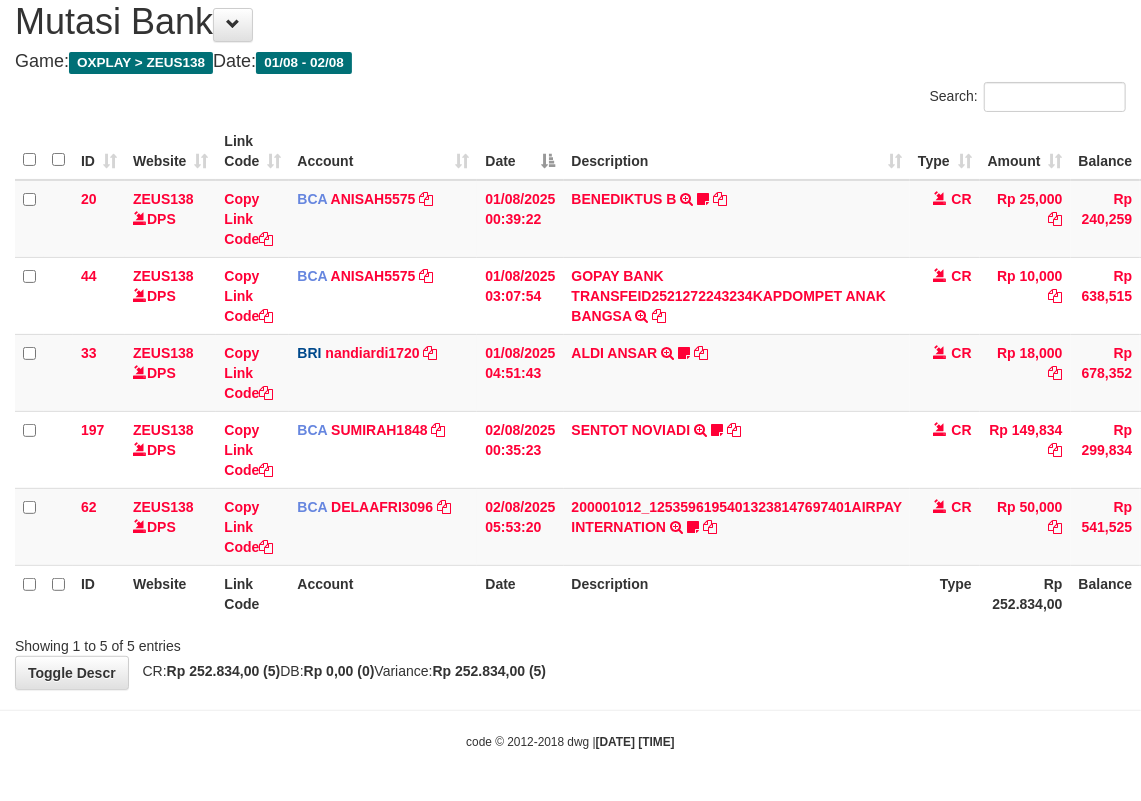 drag, startPoint x: 0, startPoint y: 0, endPoint x: 920, endPoint y: 716, distance: 1165.7855 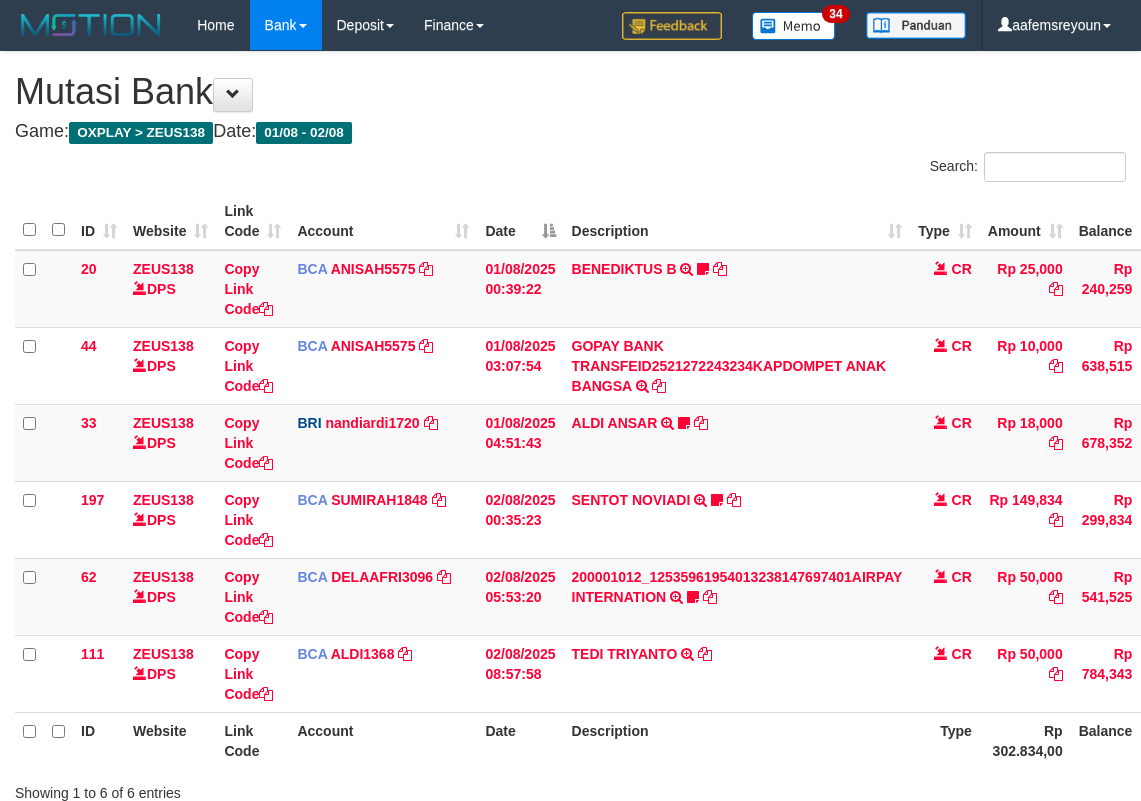 scroll, scrollTop: 72, scrollLeft: 0, axis: vertical 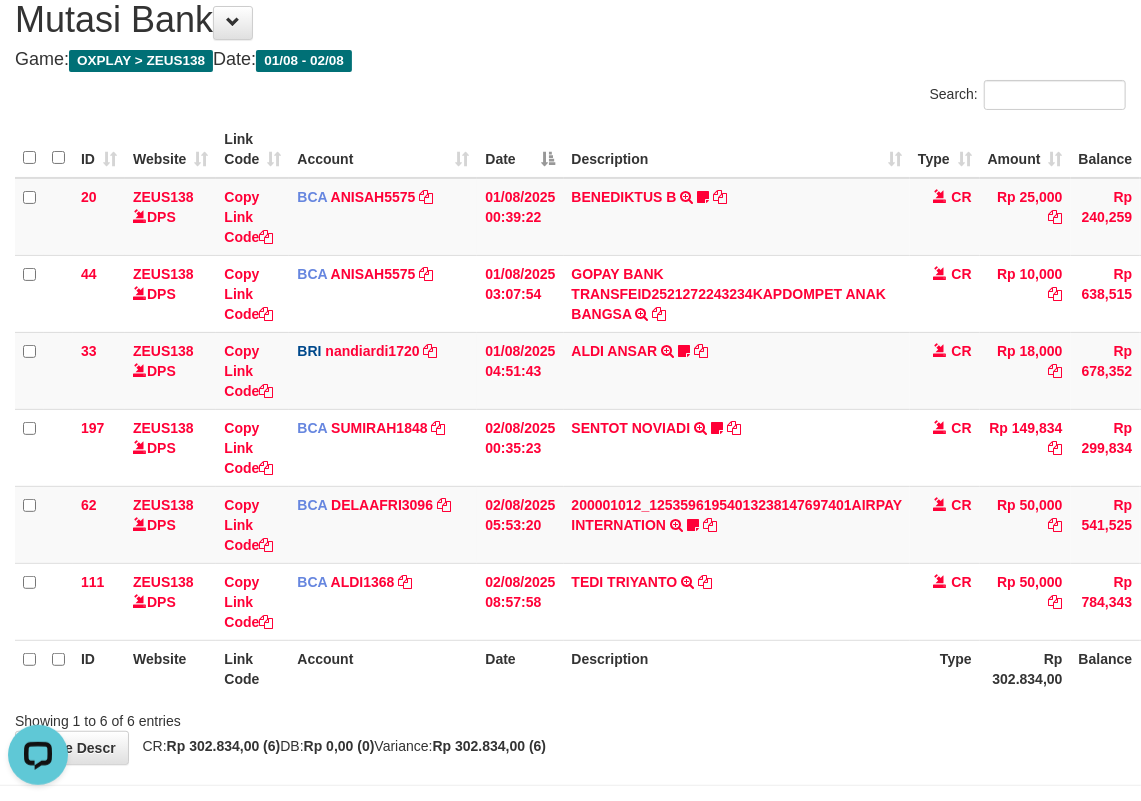 click on "Showing 1 to 6 of 6 entries" at bounding box center [570, 717] 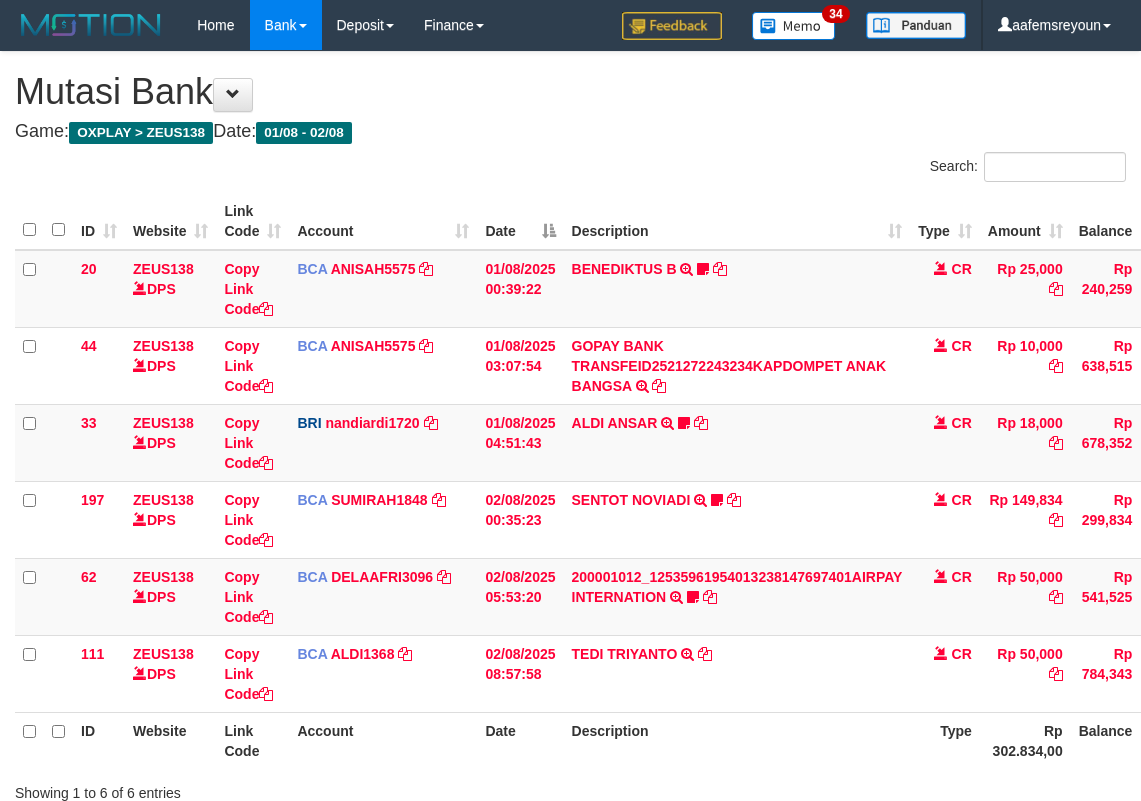 scroll, scrollTop: 72, scrollLeft: 0, axis: vertical 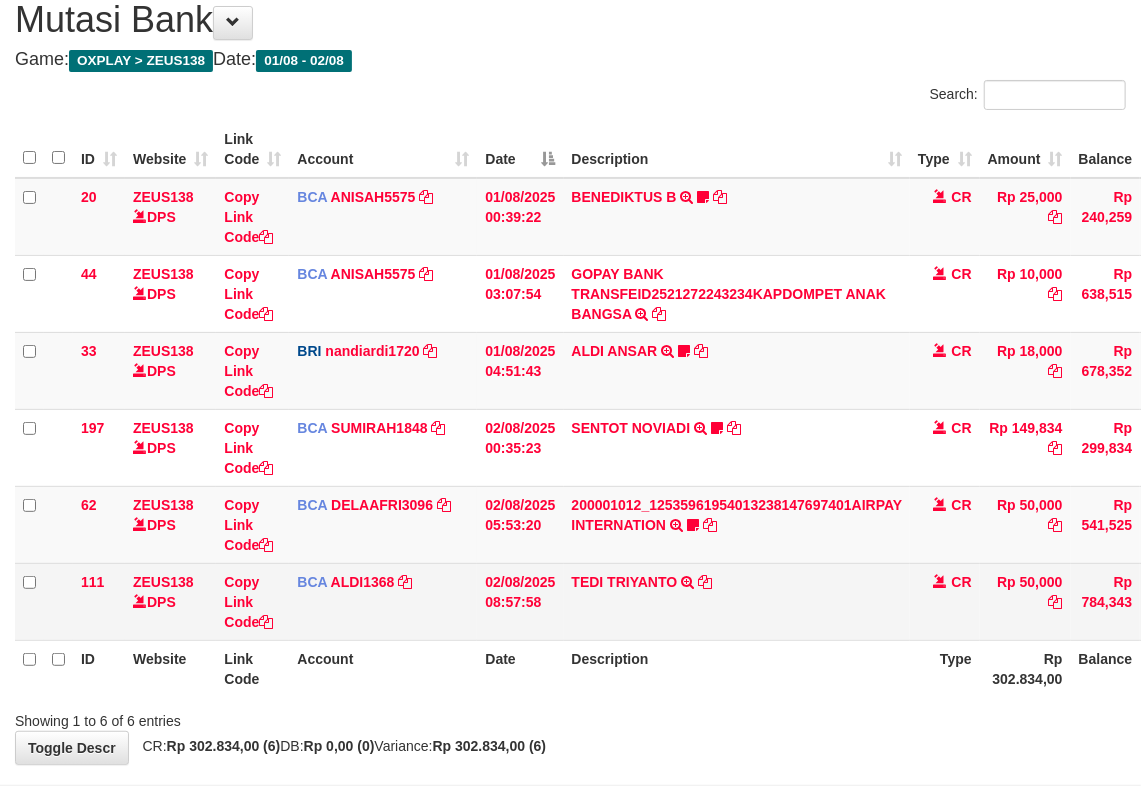 click on "TEDI TRIYANTO         TRSF E-BANKING CR 0208/FTSCY/WS95271
50000.00TEDI TRIYANTO" at bounding box center (737, 601) 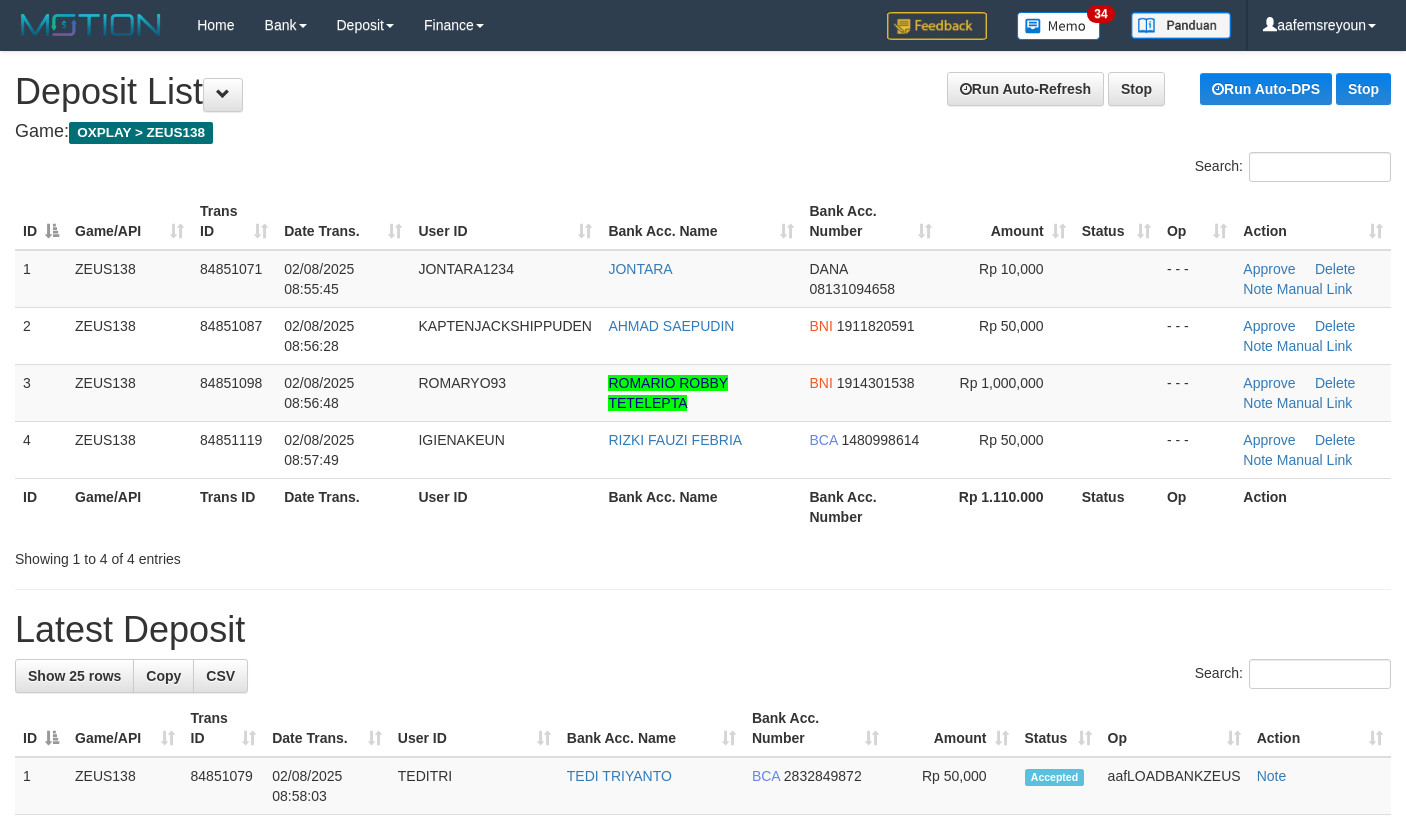 scroll, scrollTop: 0, scrollLeft: 0, axis: both 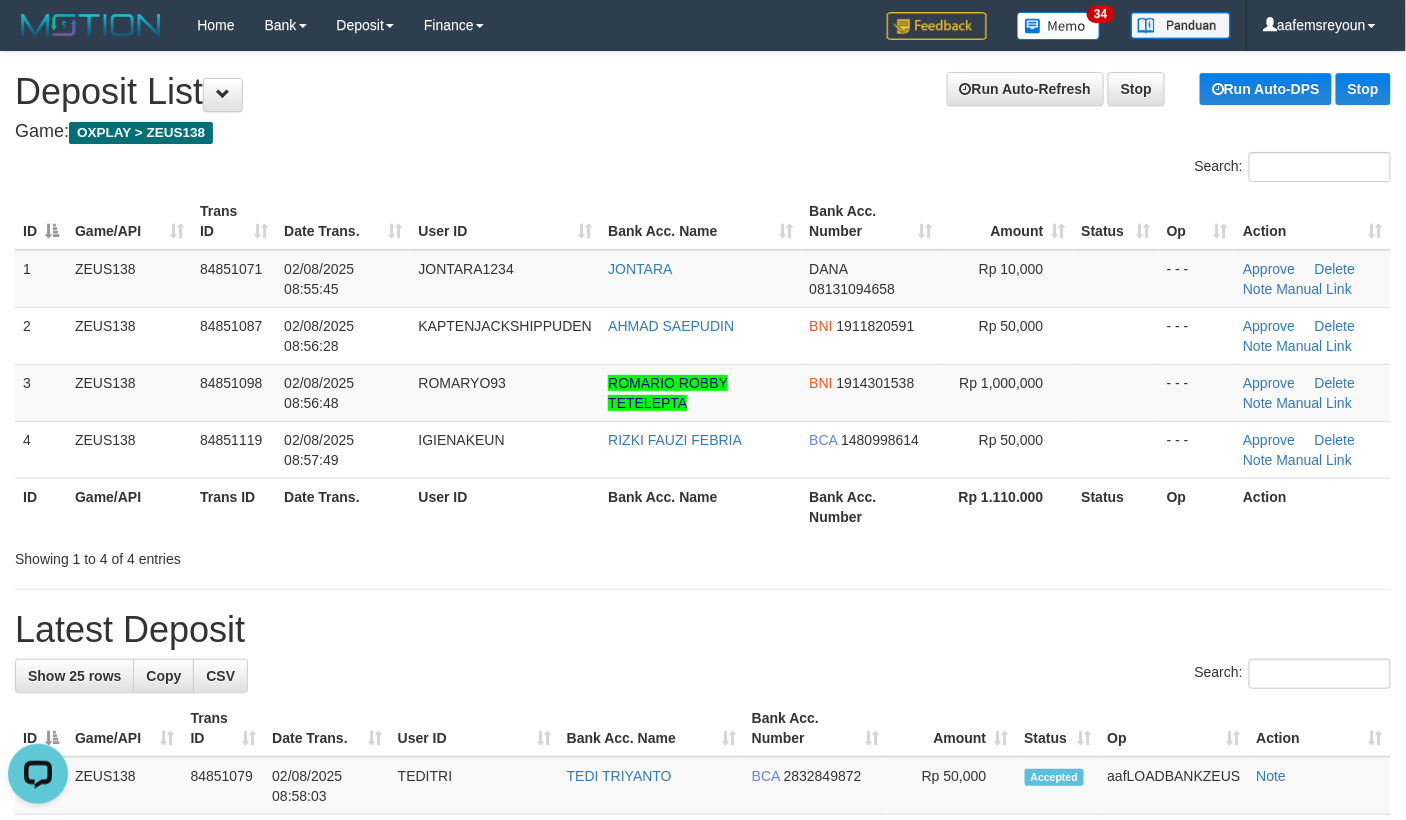 click on "**********" at bounding box center [703, 1184] 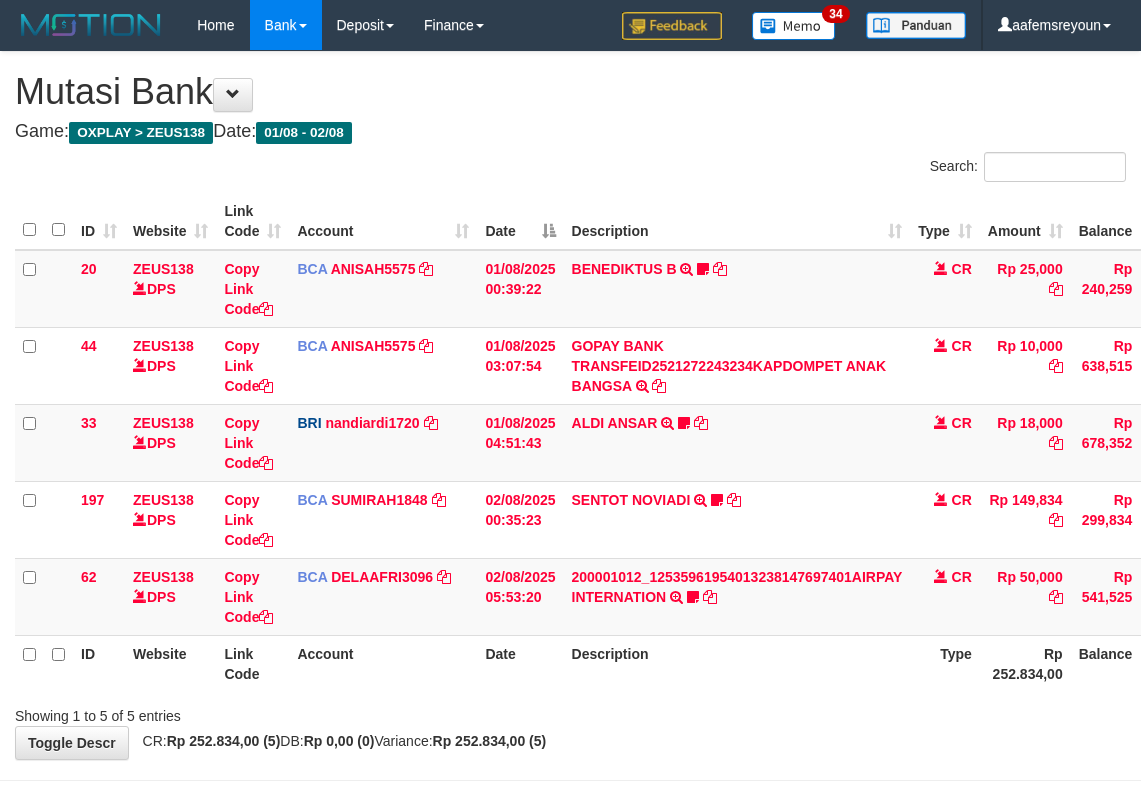 scroll, scrollTop: 72, scrollLeft: 0, axis: vertical 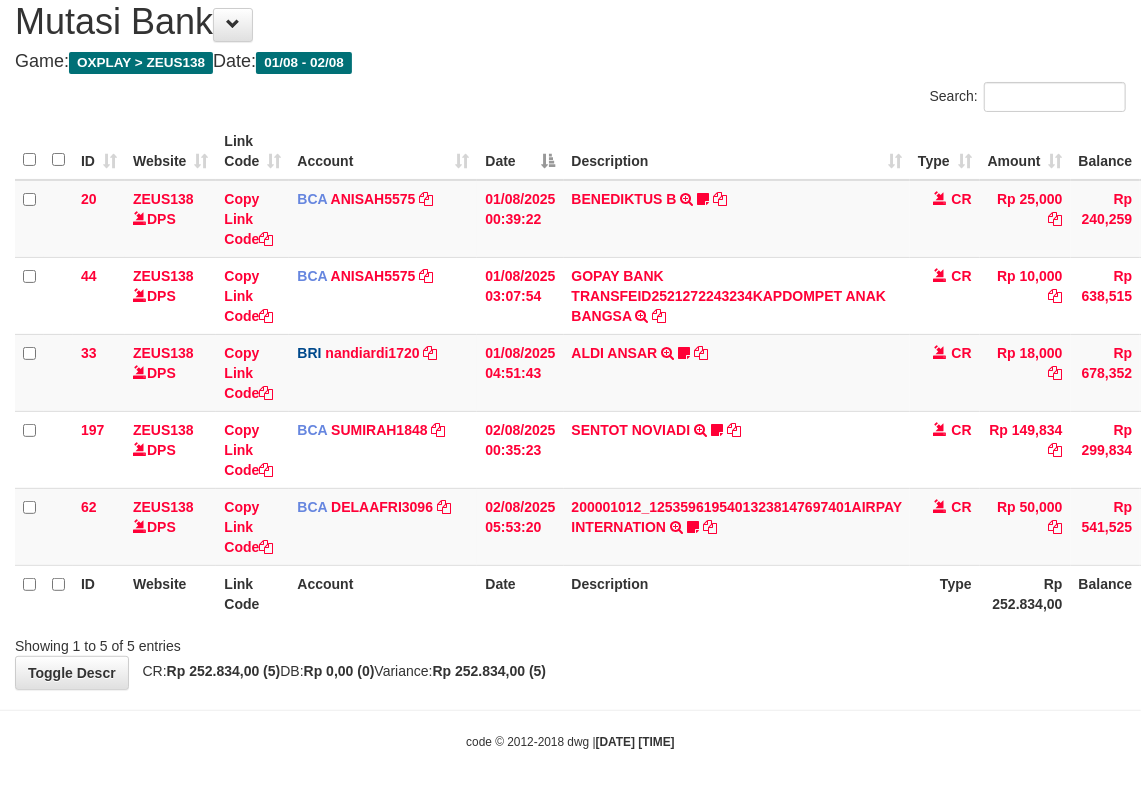 click at bounding box center [808, 628] 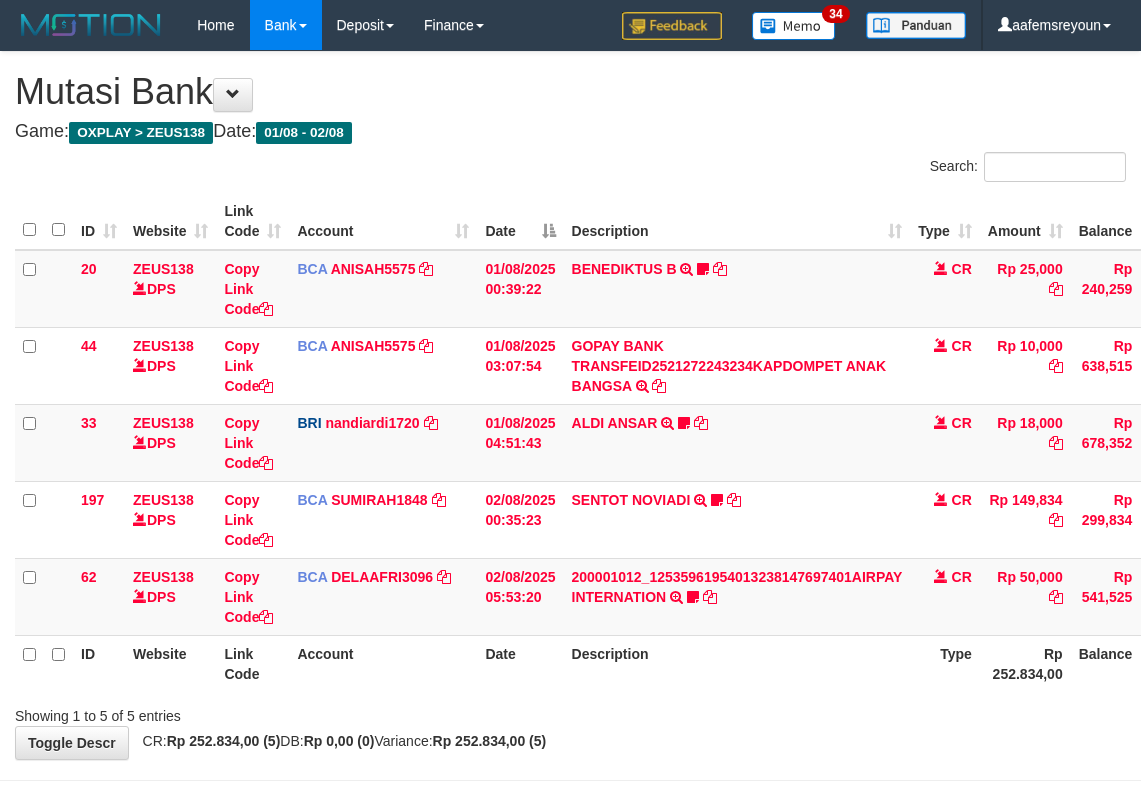 scroll, scrollTop: 72, scrollLeft: 0, axis: vertical 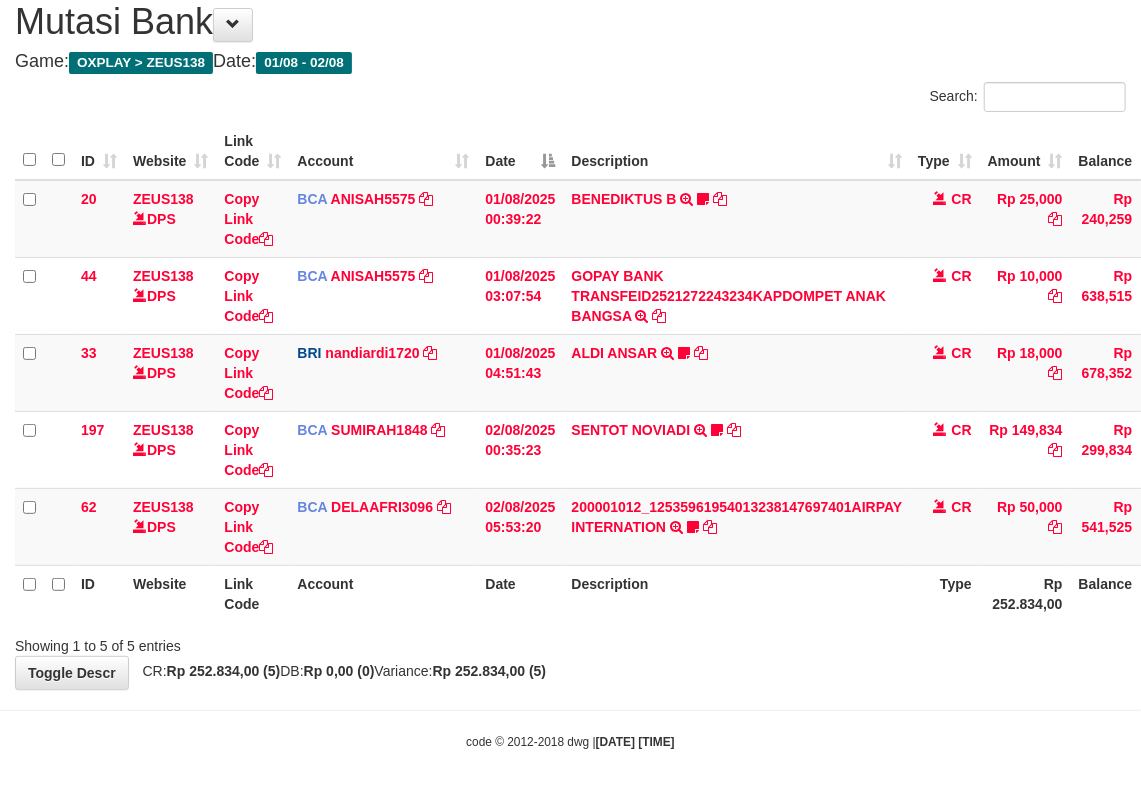 click on "Description" at bounding box center (737, 593) 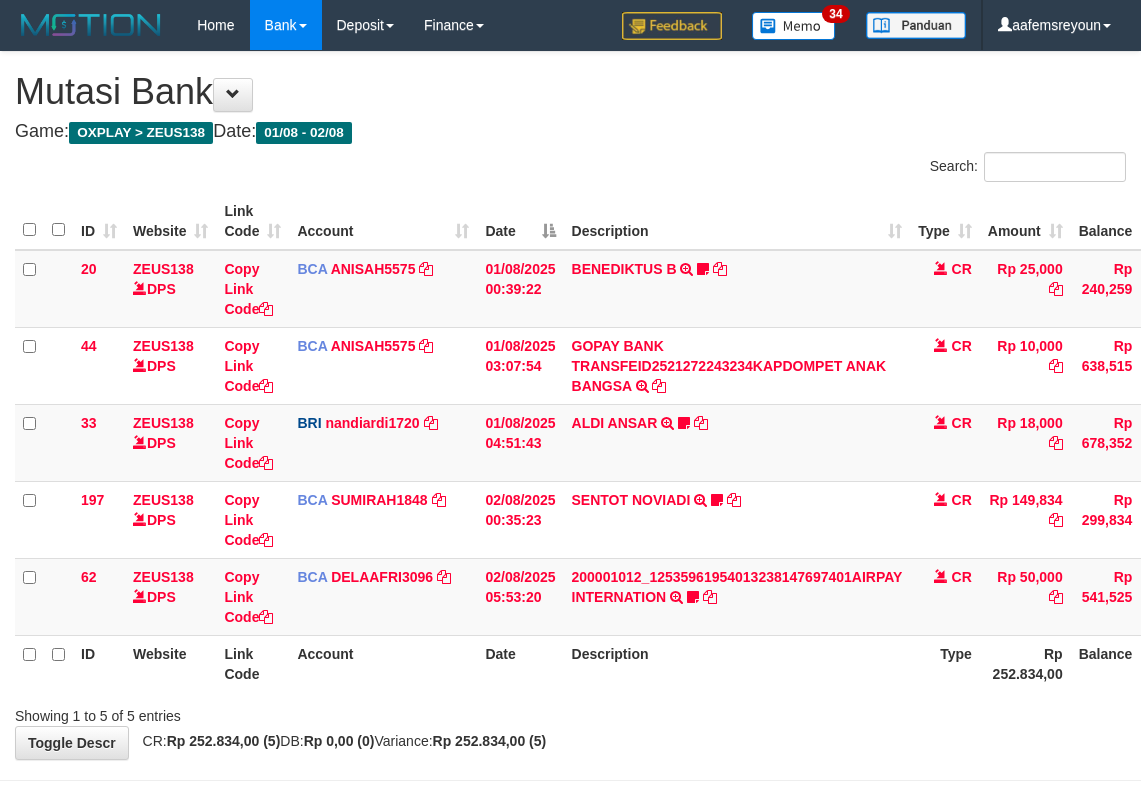 scroll, scrollTop: 72, scrollLeft: 0, axis: vertical 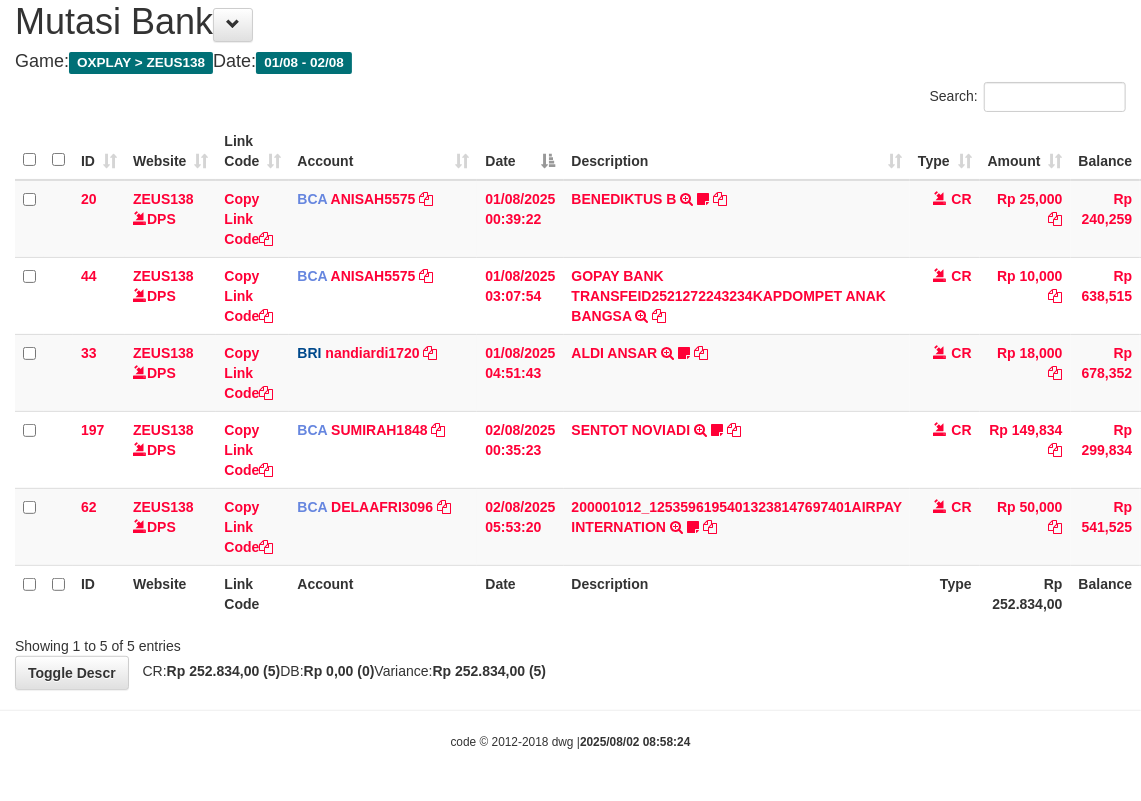 click on "Description" at bounding box center [737, 593] 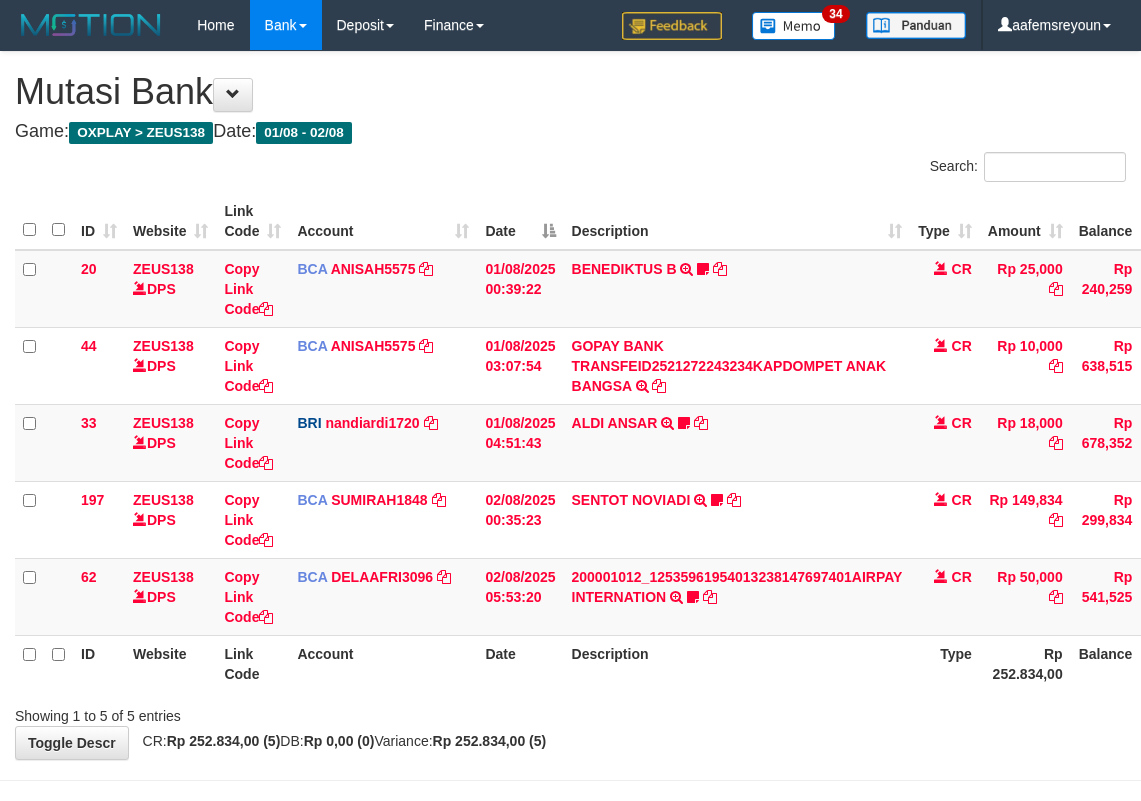 scroll, scrollTop: 72, scrollLeft: 0, axis: vertical 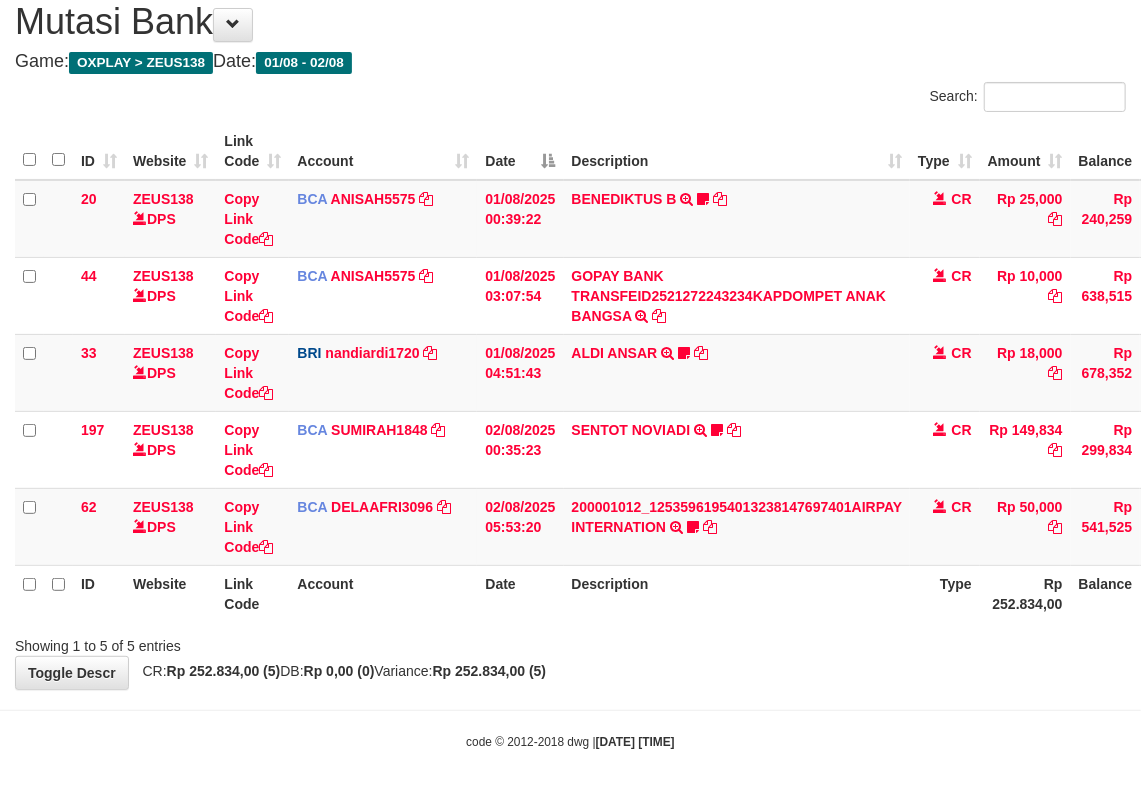 click on "**********" at bounding box center [570, 335] 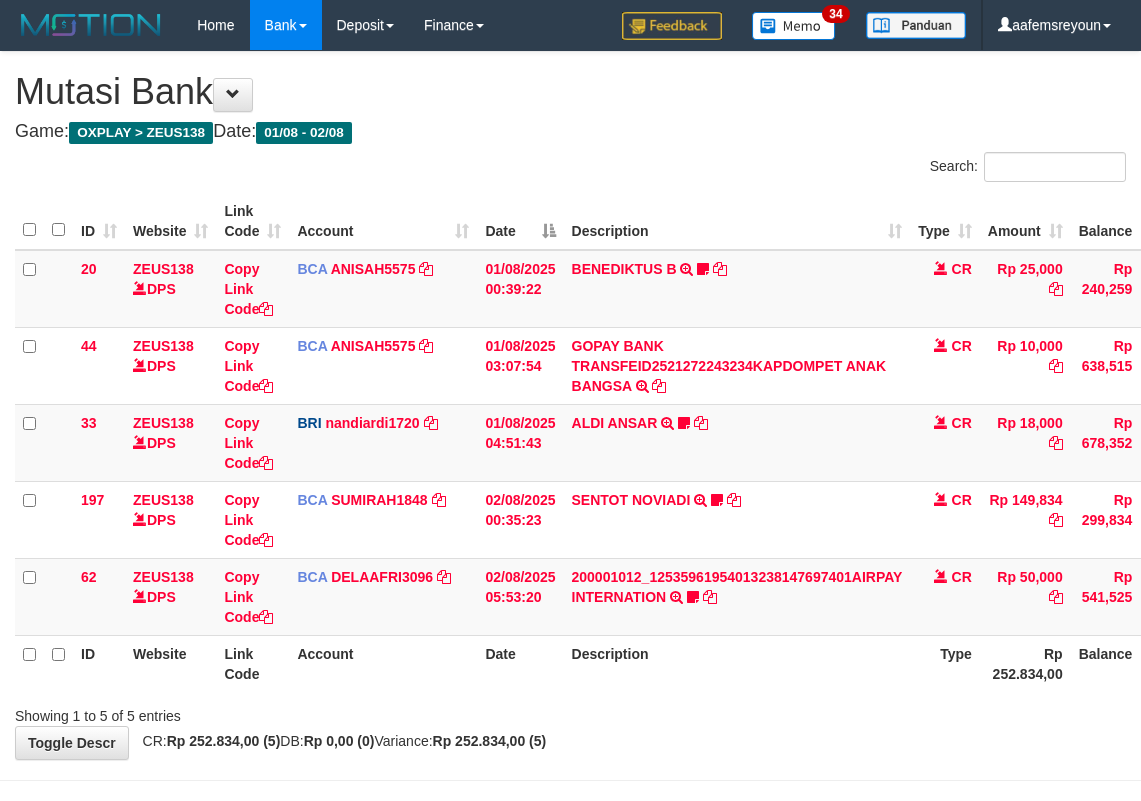 scroll, scrollTop: 72, scrollLeft: 0, axis: vertical 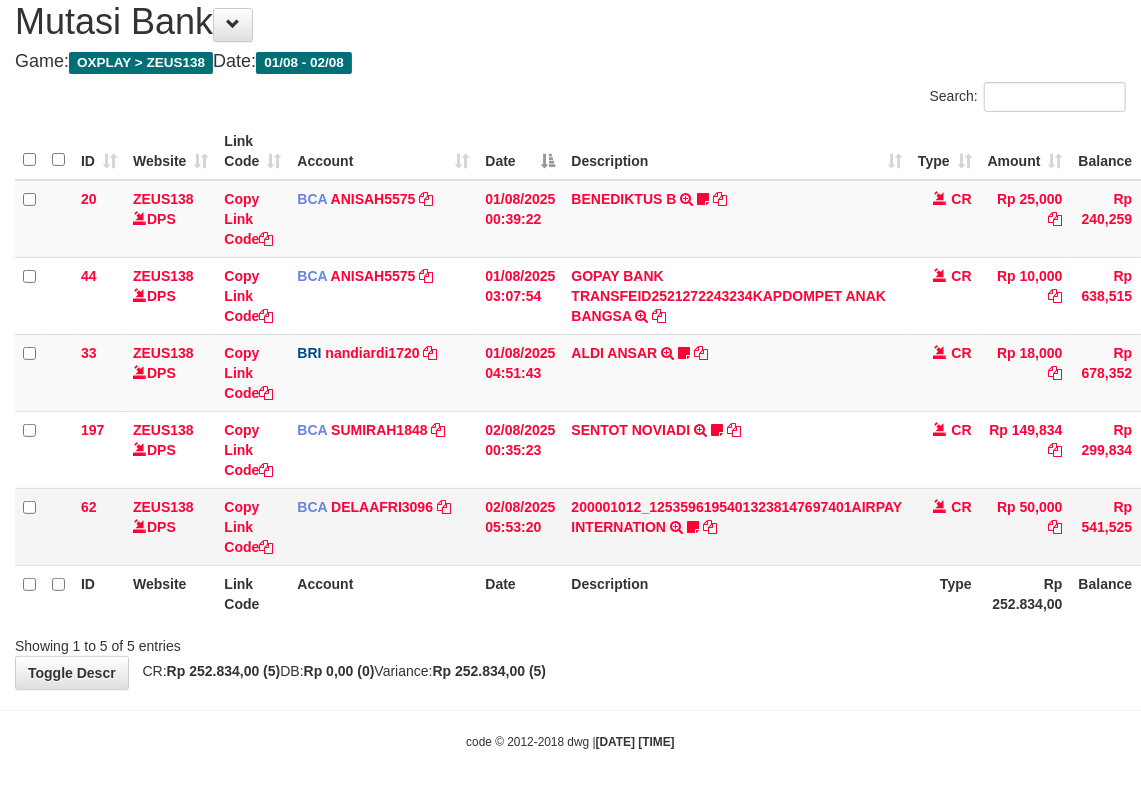 click on "200001012_12535961954013238147697401AIRPAY INTERNATION            TRSF E-BANKING CR 0208/FTSCY/WS95051
50000.00200001012_12535961954013238147697401AIRPAY INTERNATION    Labubutaiki
https://prnt.sc/l7T6Eus7w_Qi" at bounding box center (737, 526) 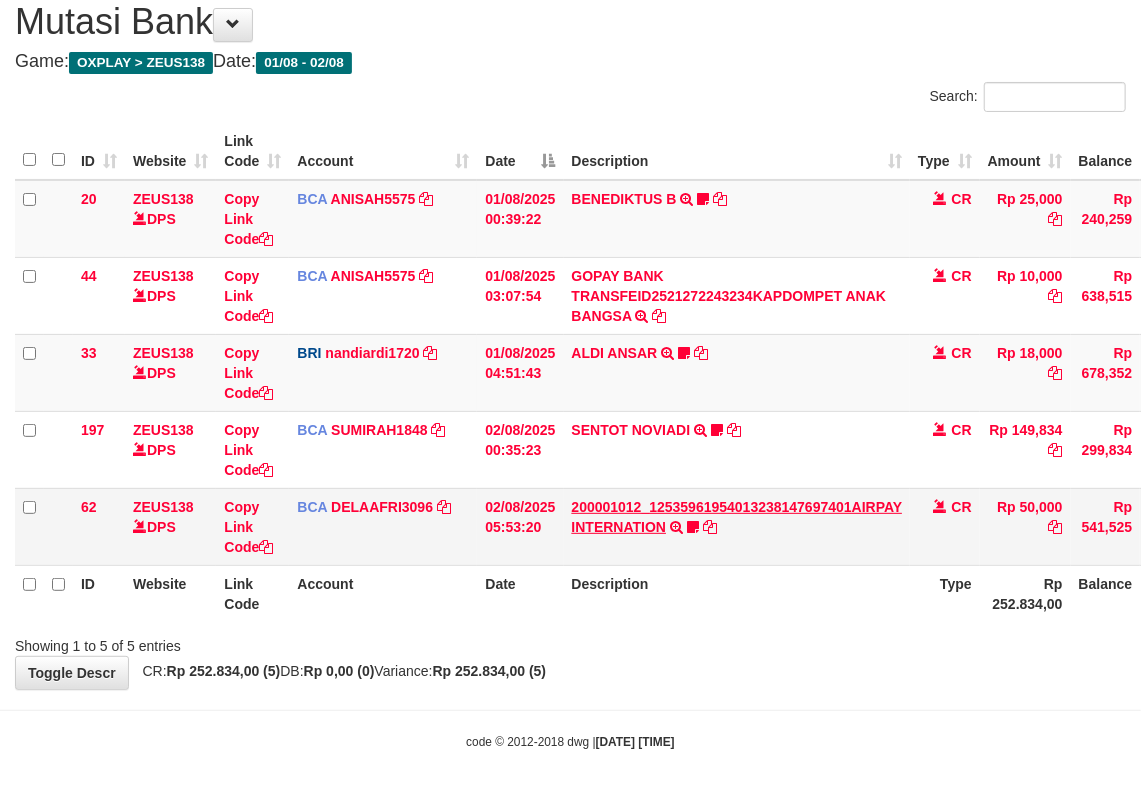 click on "200001012_12535961954013238147697401AIRPAY INTERNATION            TRSF E-BANKING CR 0208/FTSCY/WS95051
50000.00200001012_12535961954013238147697401AIRPAY INTERNATION    Labubutaiki
https://prnt.sc/l7T6Eus7w_Qi" at bounding box center [737, 526] 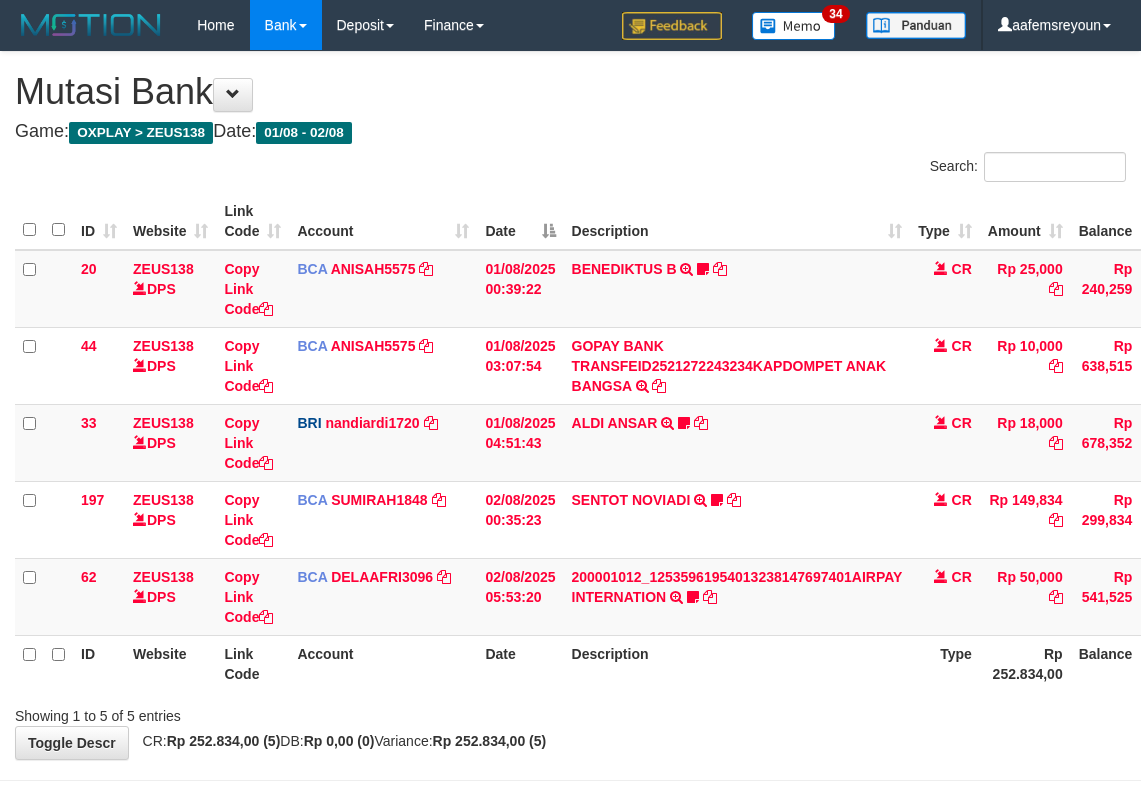 scroll, scrollTop: 72, scrollLeft: 0, axis: vertical 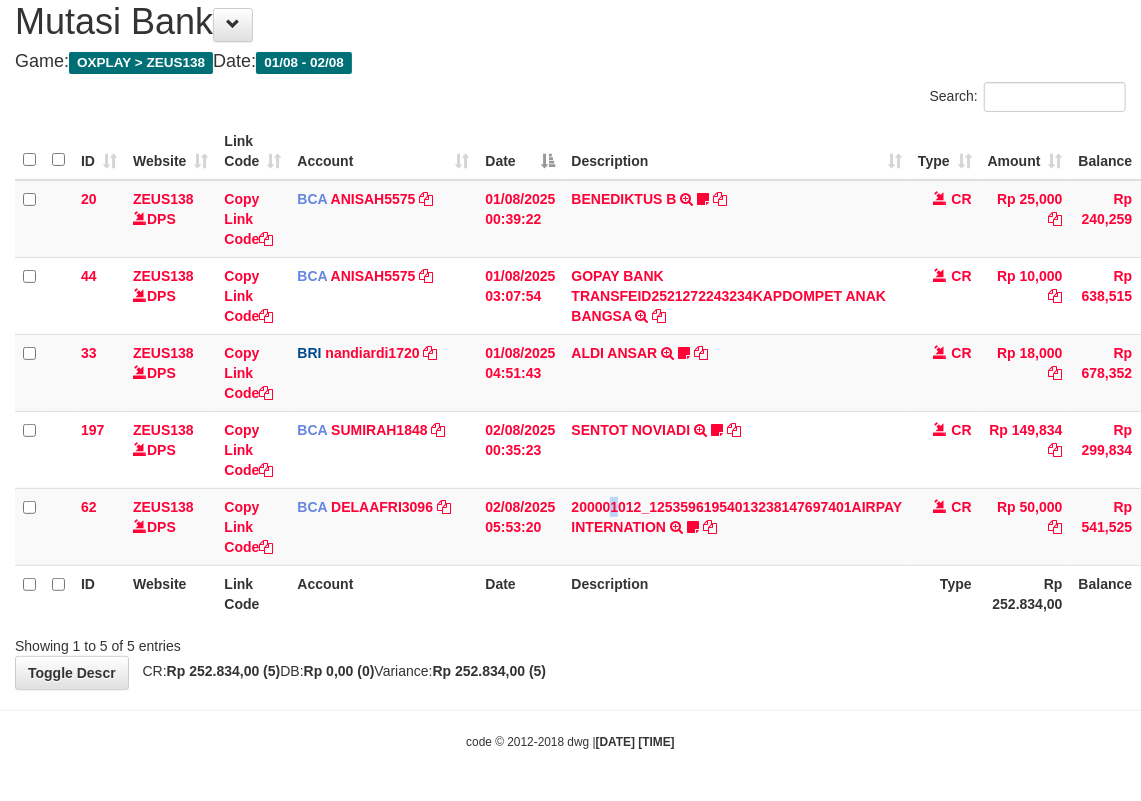 click on "200001012_12535961954013238147697401AIRPAY INTERNATION            TRSF E-BANKING CR 0208/FTSCY/WS95051
50000.00200001012_12535961954013238147697401AIRPAY INTERNATION    Labubutaiki
https://prnt.sc/l7T6Eus7w_Qi" at bounding box center [737, 526] 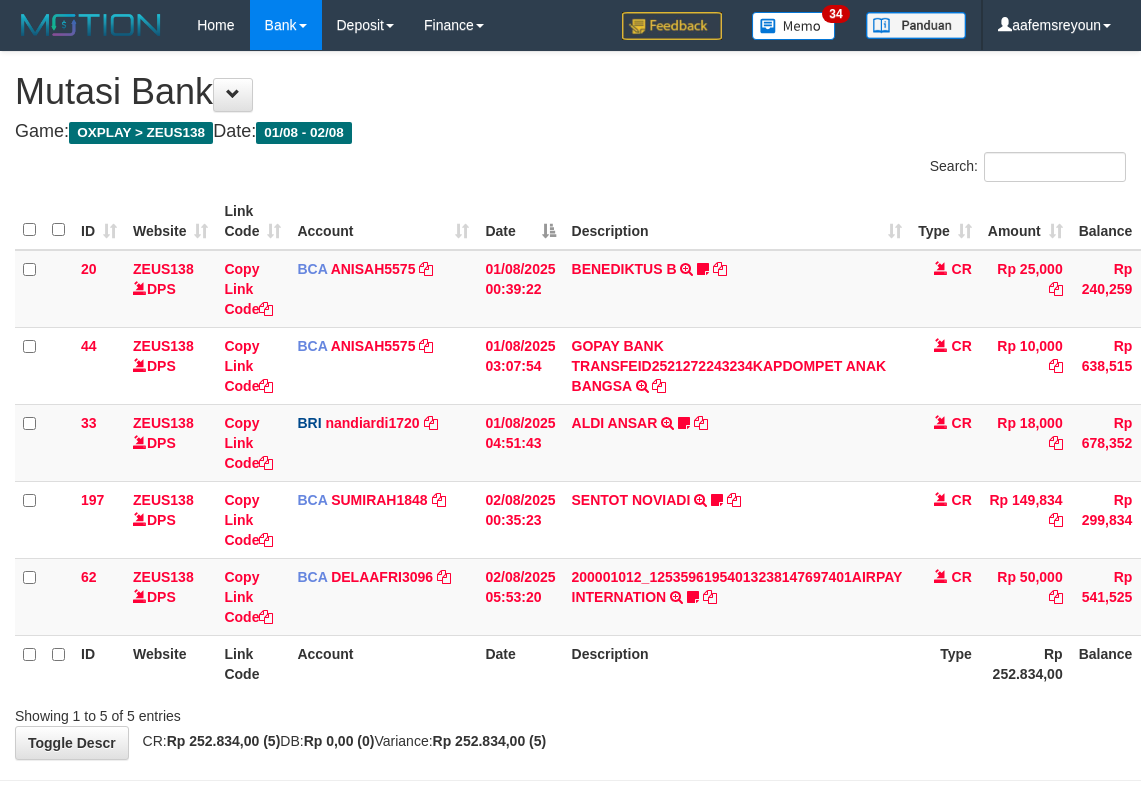 scroll, scrollTop: 72, scrollLeft: 0, axis: vertical 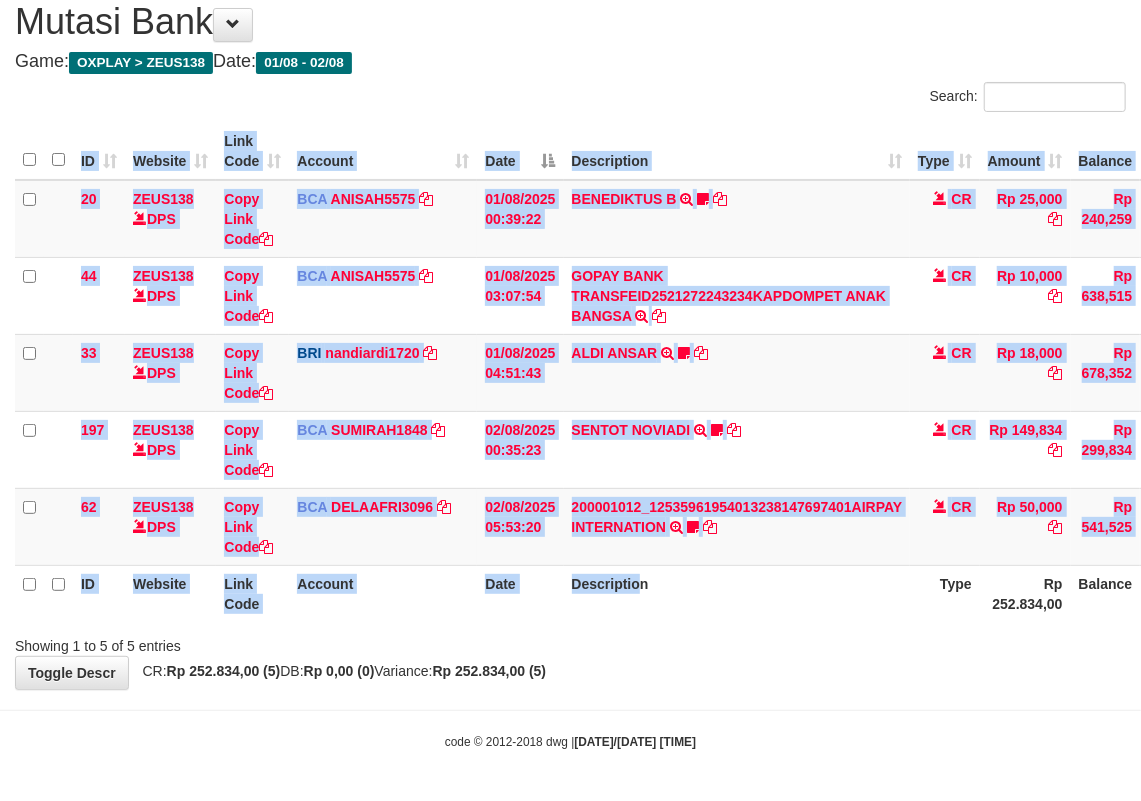 click on "ID Website Link Code Account Date Description Type Amount Balance Status Action
20
ZEUS138    DPS
Copy Link Code
BCA
ANISAH5575
DPS
ANISAH
mutasi_20250801_3827 | 20
mutasi_20250801_3827 | 20
01/08/2025 00:39:22
BENEDIKTUS B            TRSF E-BANKING CR 0108/FTSCY/WS95051
25000.002025080185043947 TRFDN-BENEDIKTUS BESPAY DEBIT INDONE    Asuk86 bantu bukti tf
CR
Rp 25,000
Rp 240,259
N
Note
44
ZEUS138    DPS
Copy Link Code
BCA
ANISAH5575" at bounding box center (570, 372) 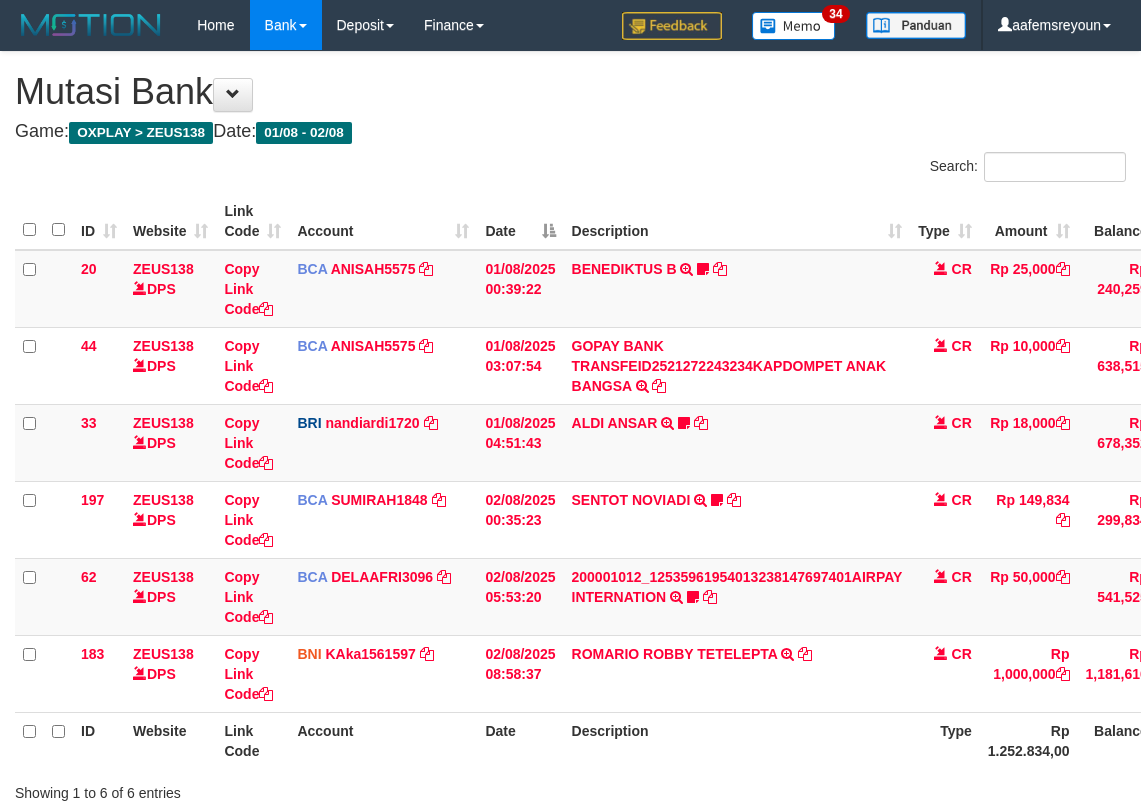 scroll, scrollTop: 72, scrollLeft: 0, axis: vertical 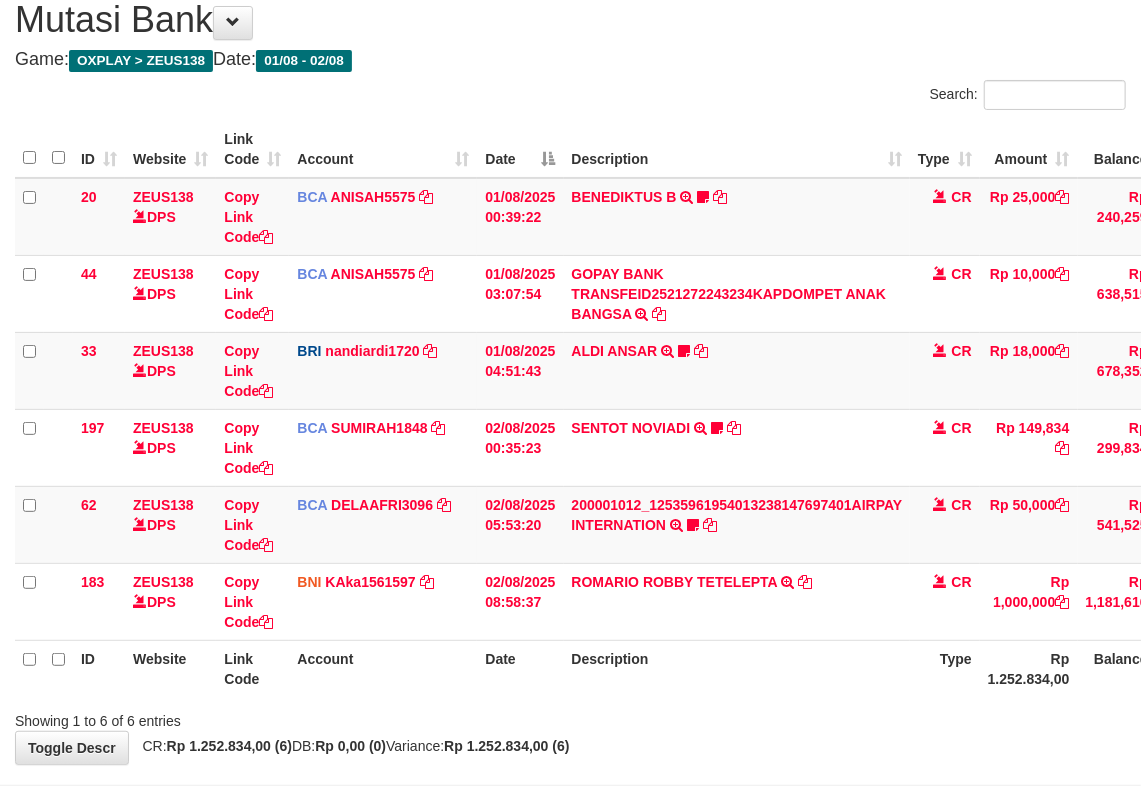 click on "ROMARIO ROBBY TETELEPTA         TRANSFER DARI BPK ROMARIO ROBBY TETELEPTA" at bounding box center (737, 601) 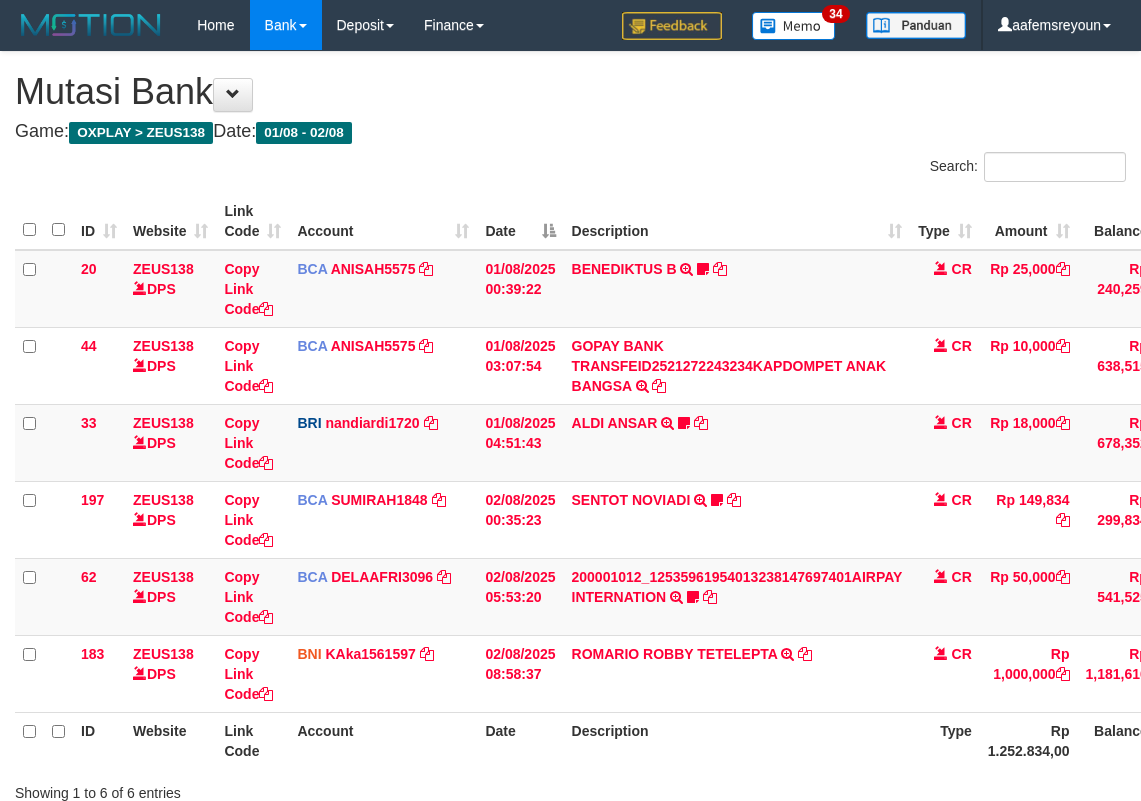 scroll, scrollTop: 149, scrollLeft: 0, axis: vertical 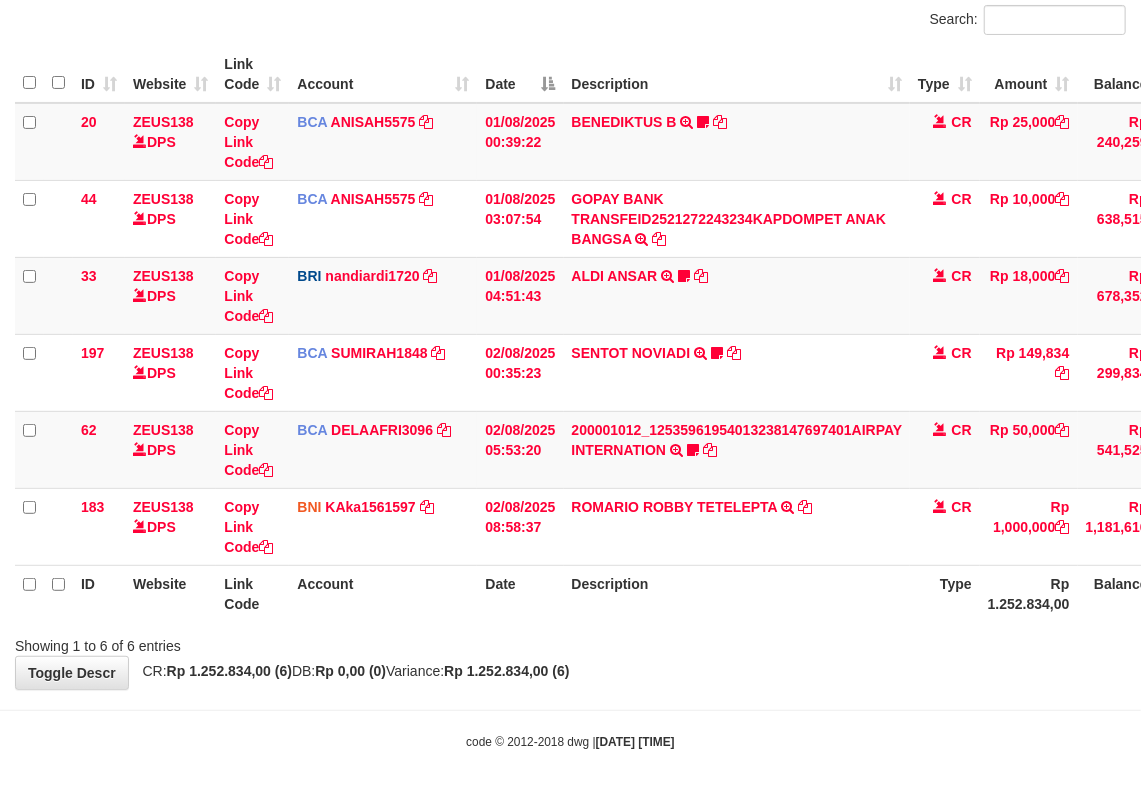 click on "Description" at bounding box center [737, 593] 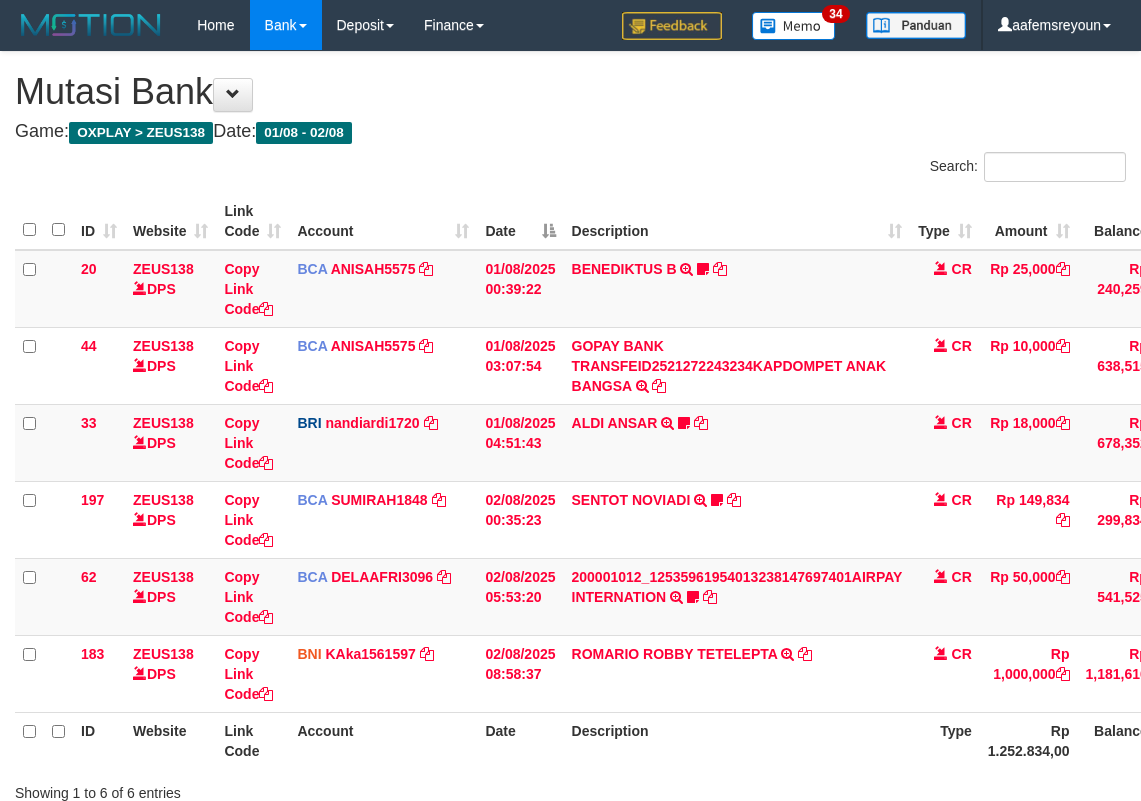 scroll, scrollTop: 84, scrollLeft: 0, axis: vertical 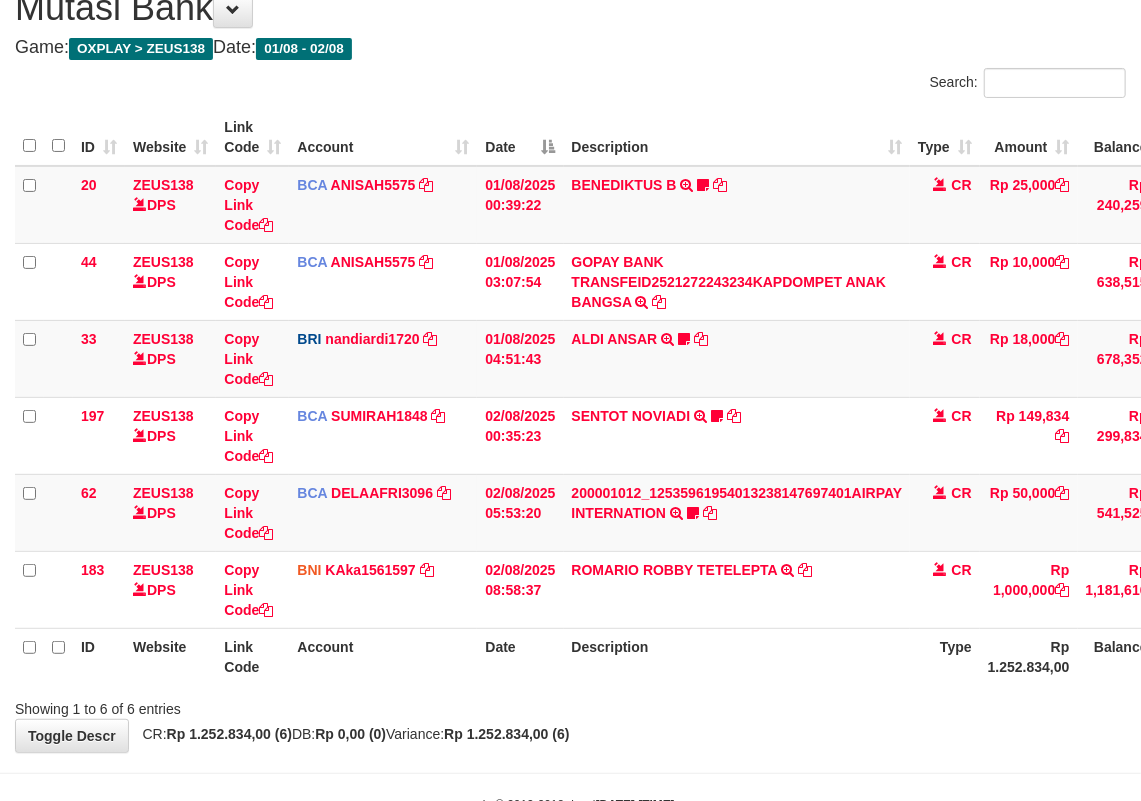 click on "ROMARIO ROBBY TETELEPTA         TRANSFER DARI BPK ROMARIO ROBBY TETELEPTA" at bounding box center (737, 589) 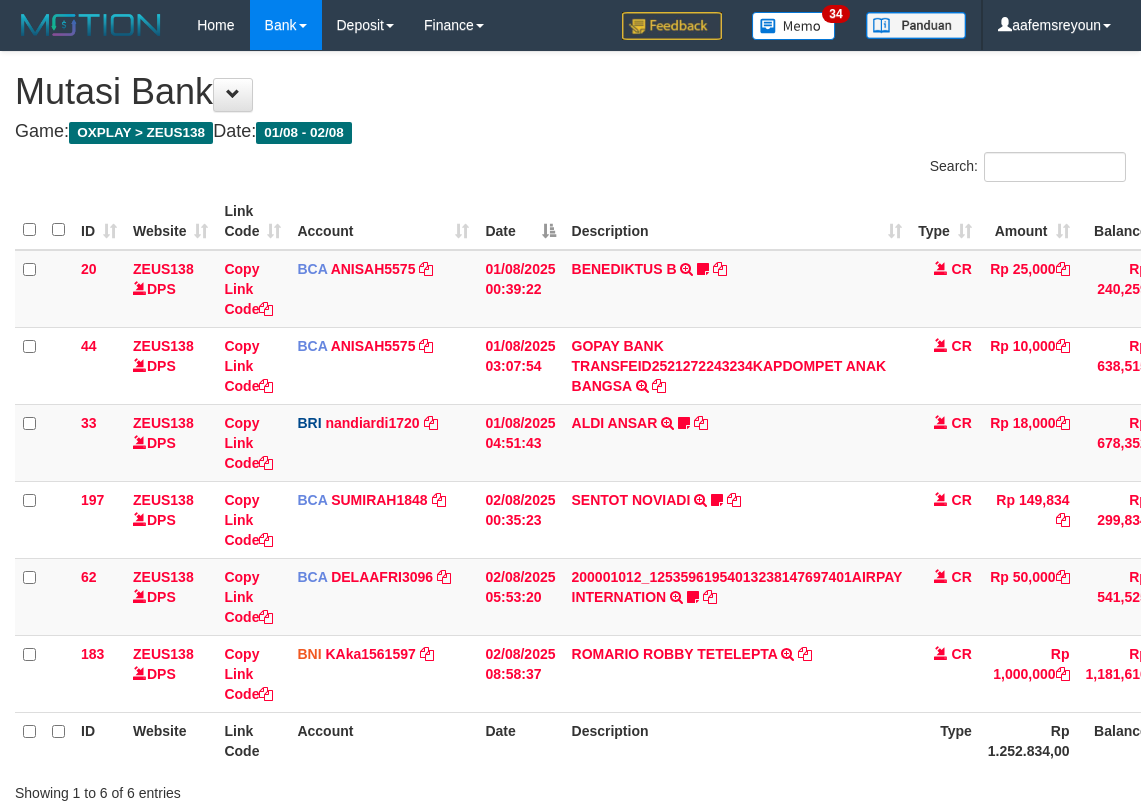 scroll, scrollTop: 149, scrollLeft: 0, axis: vertical 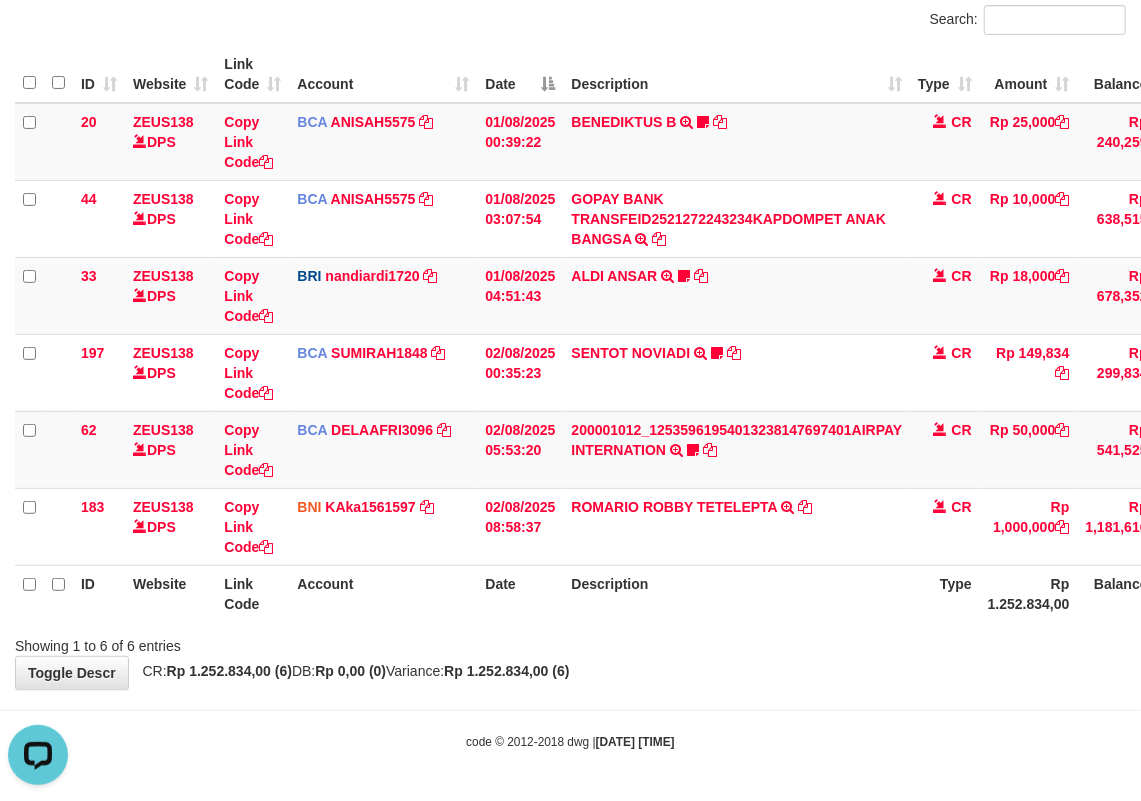 click on "Description" at bounding box center [737, 593] 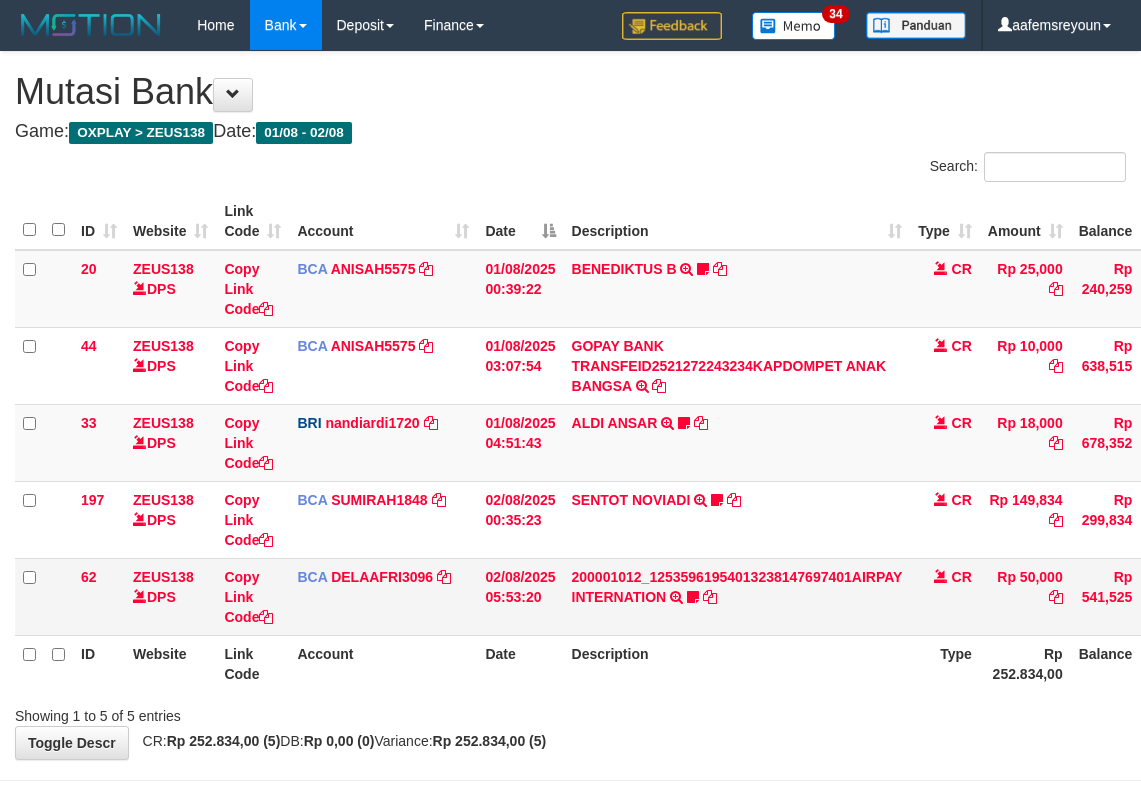 scroll, scrollTop: 0, scrollLeft: 0, axis: both 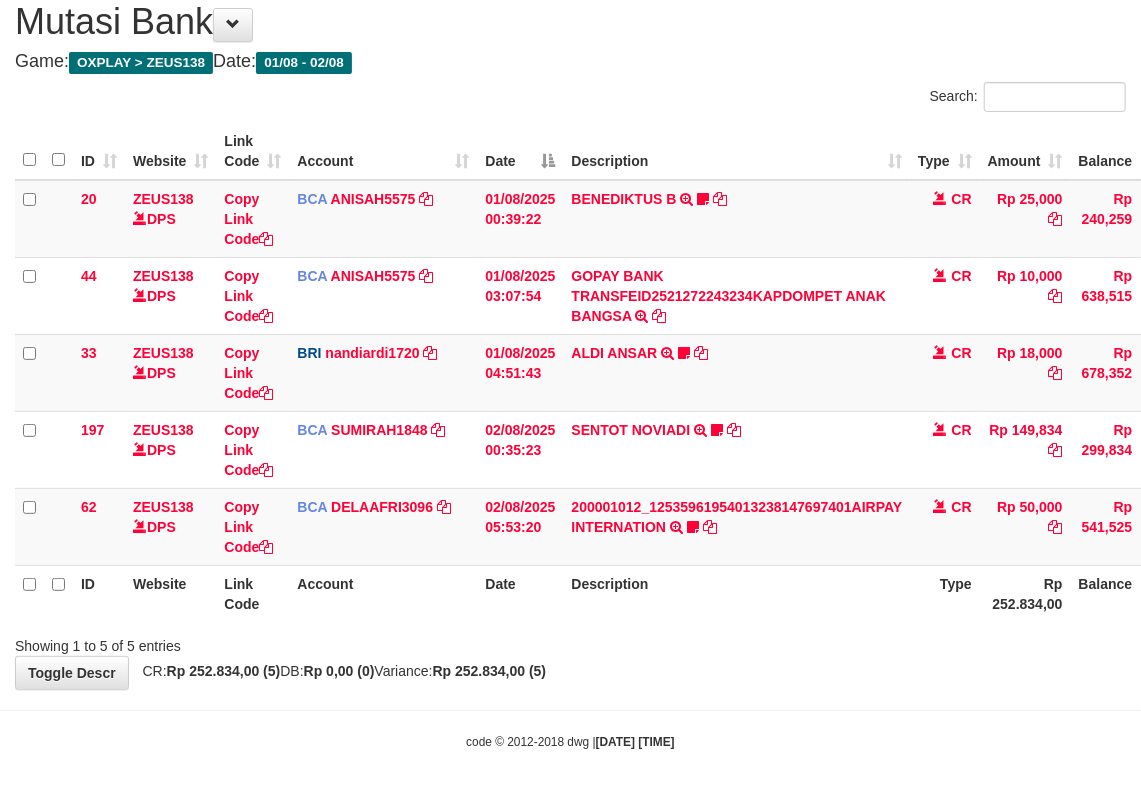 click on "**********" at bounding box center [570, 335] 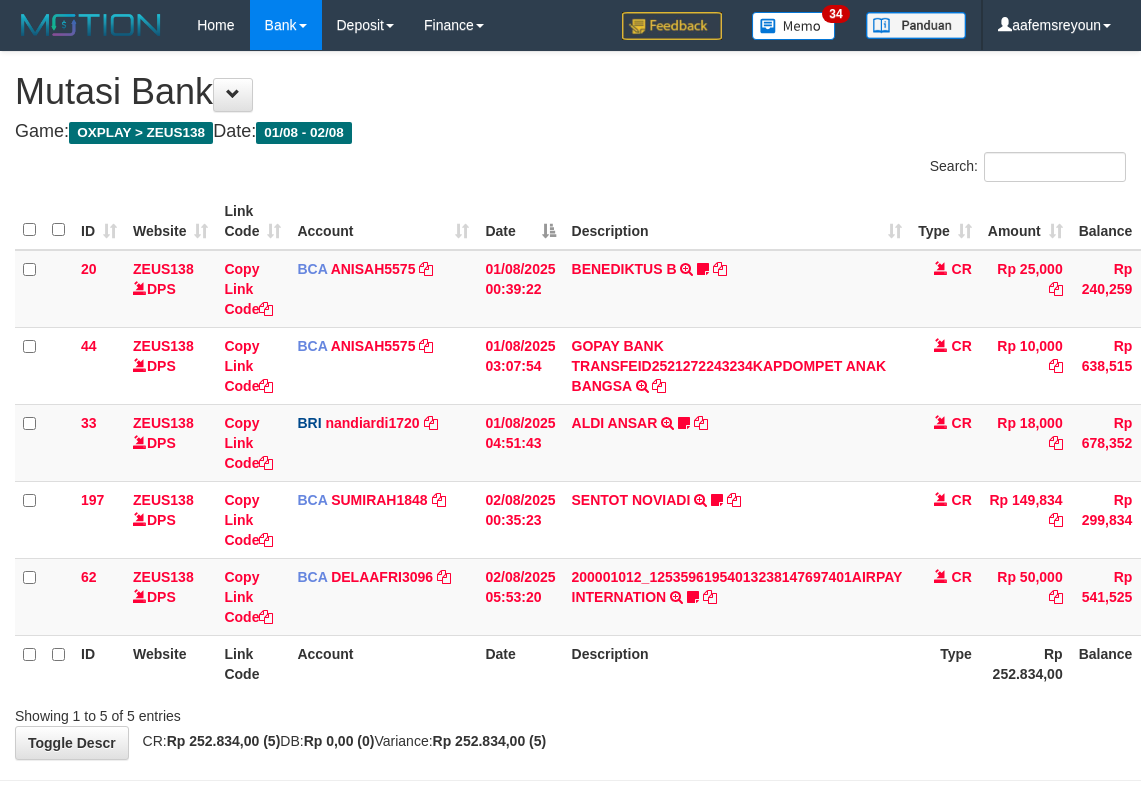 scroll, scrollTop: 72, scrollLeft: 0, axis: vertical 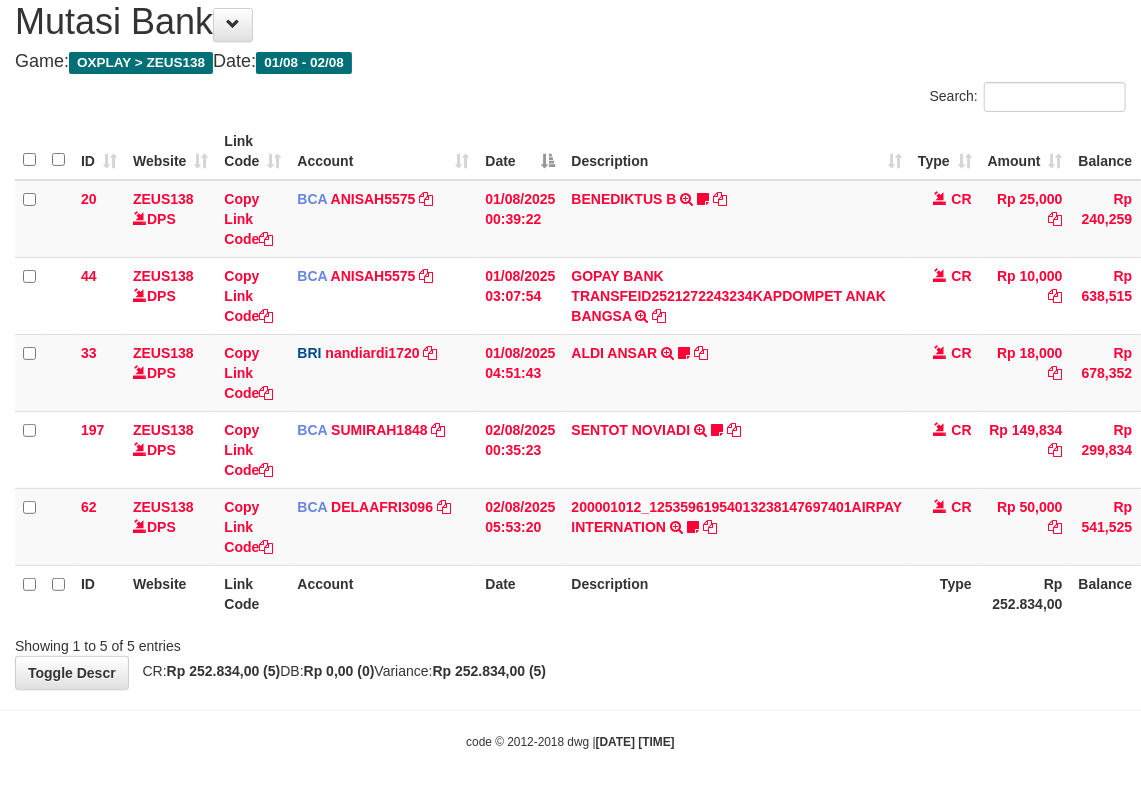 click on "**********" at bounding box center (570, 335) 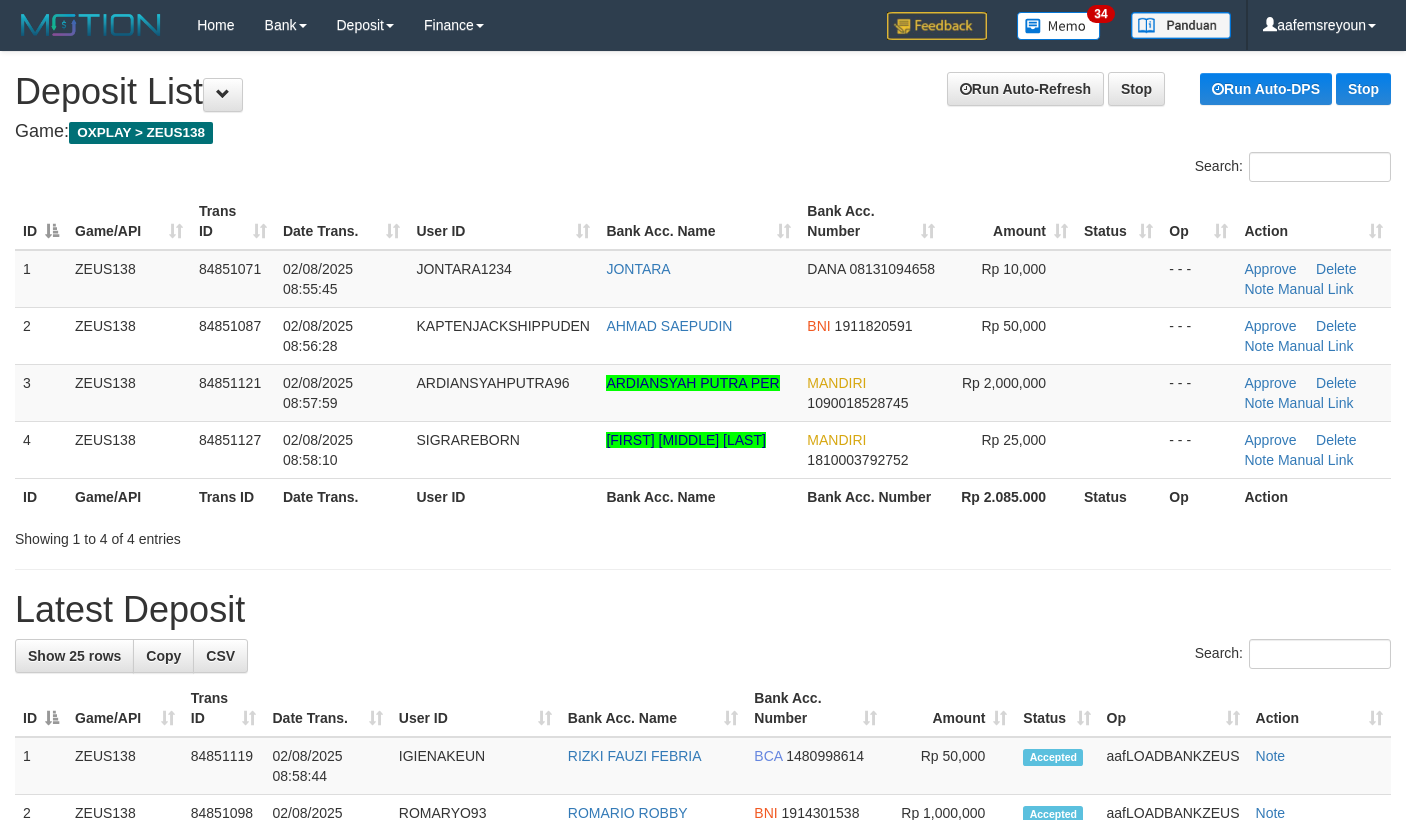 scroll, scrollTop: 0, scrollLeft: 0, axis: both 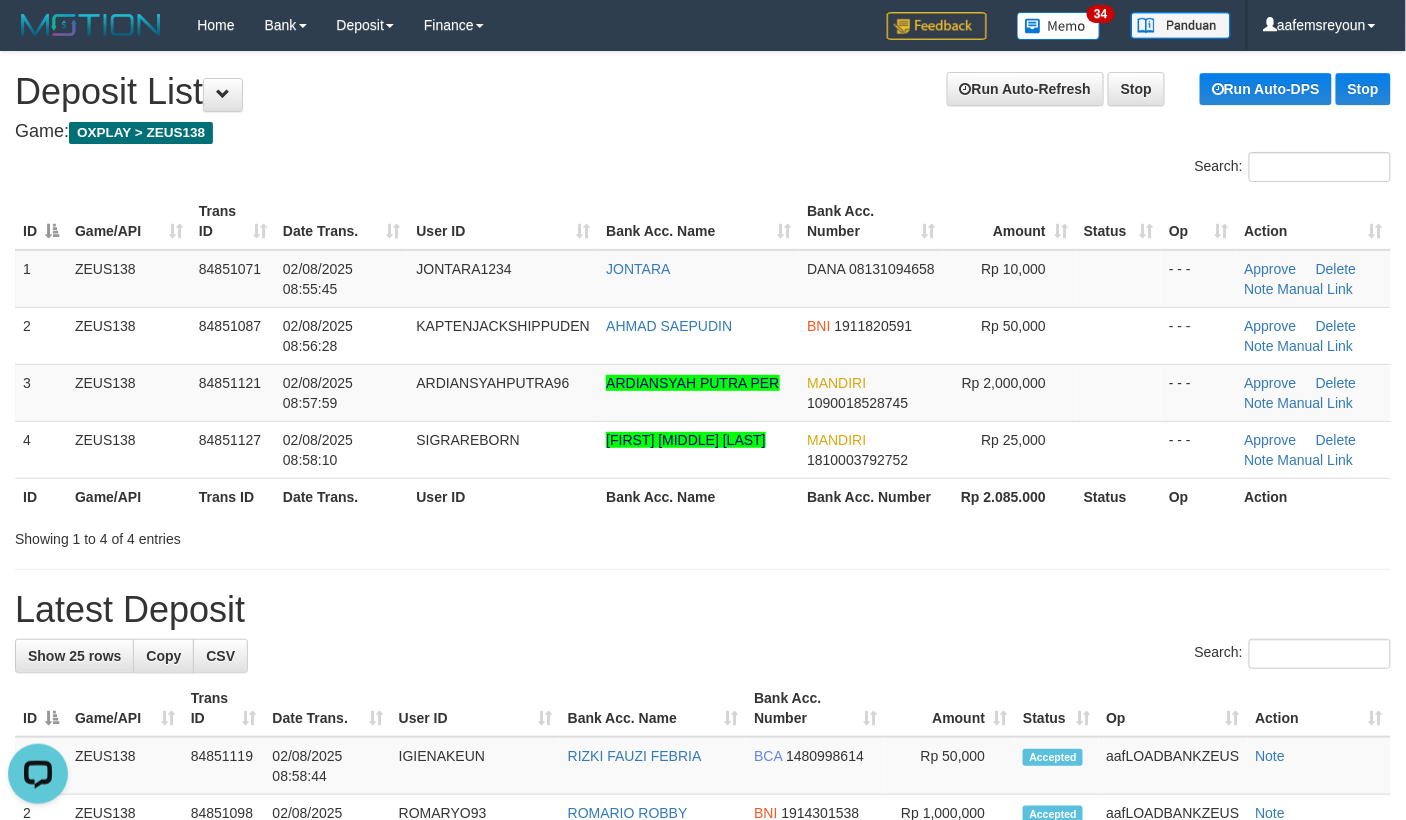 click on "Latest Deposit" at bounding box center (703, 610) 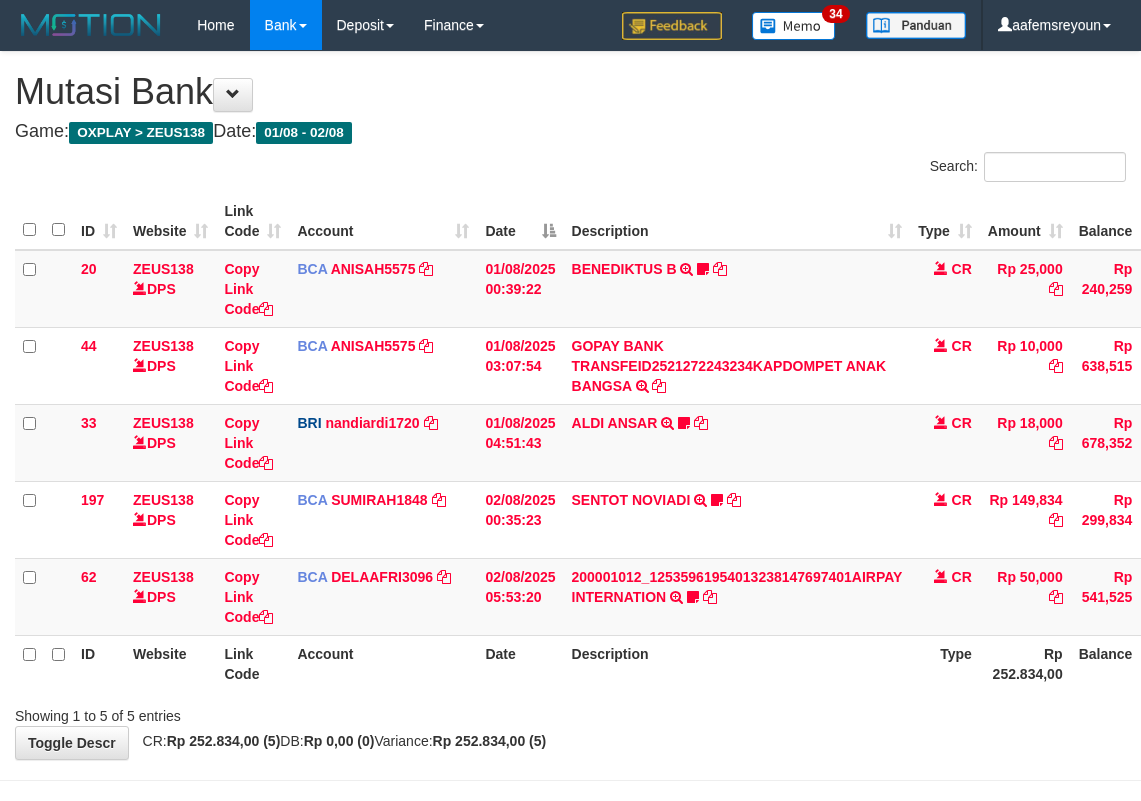 scroll, scrollTop: 72, scrollLeft: 0, axis: vertical 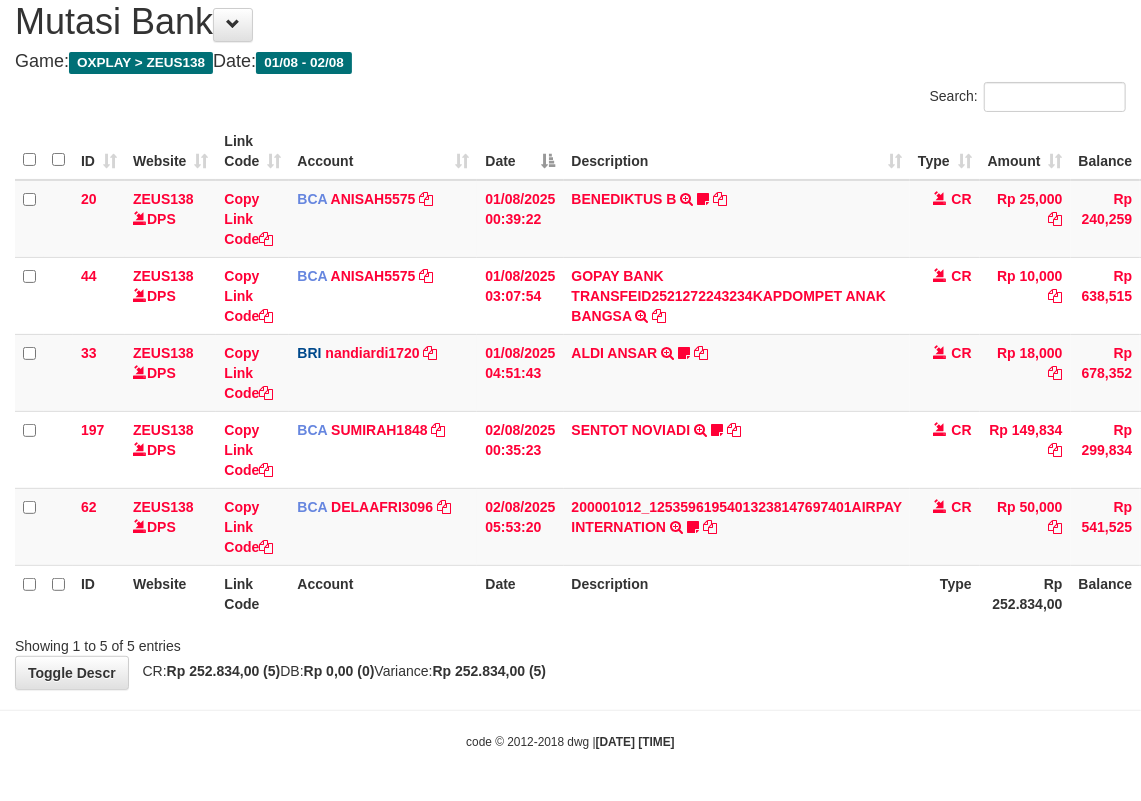 click on "Rp 252.834,00 (5)" at bounding box center (490, 671) 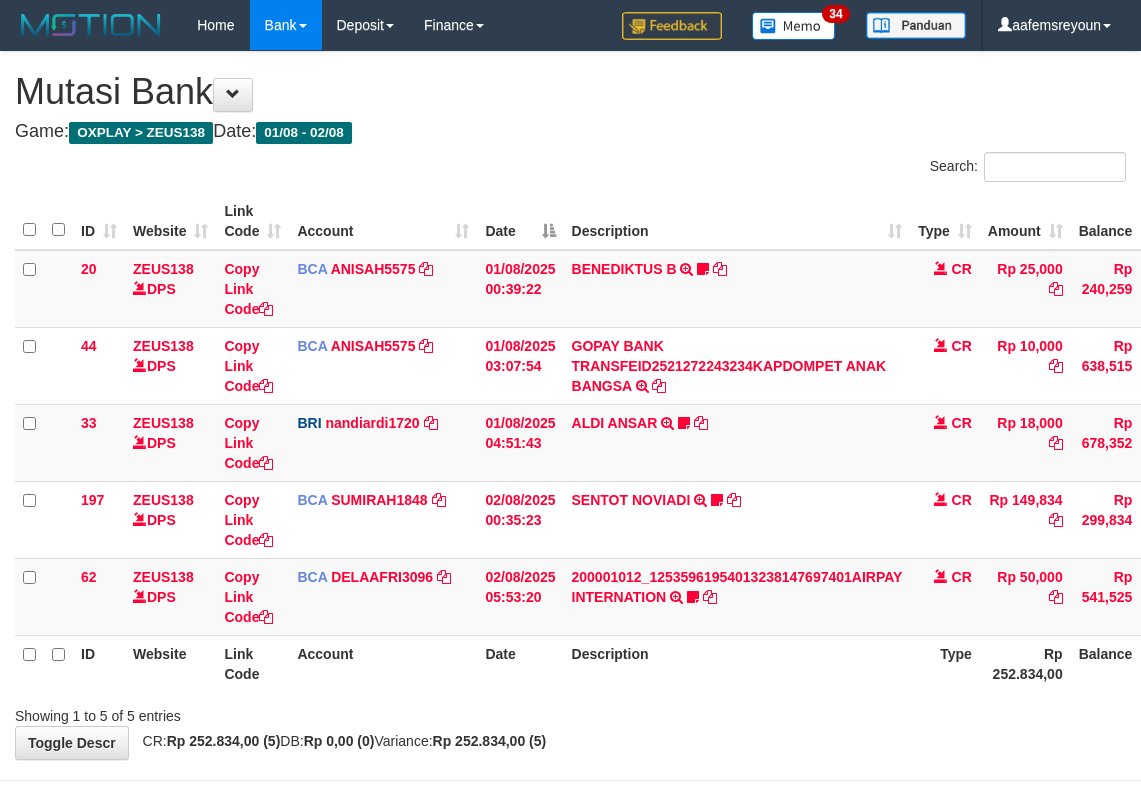 scroll, scrollTop: 72, scrollLeft: 0, axis: vertical 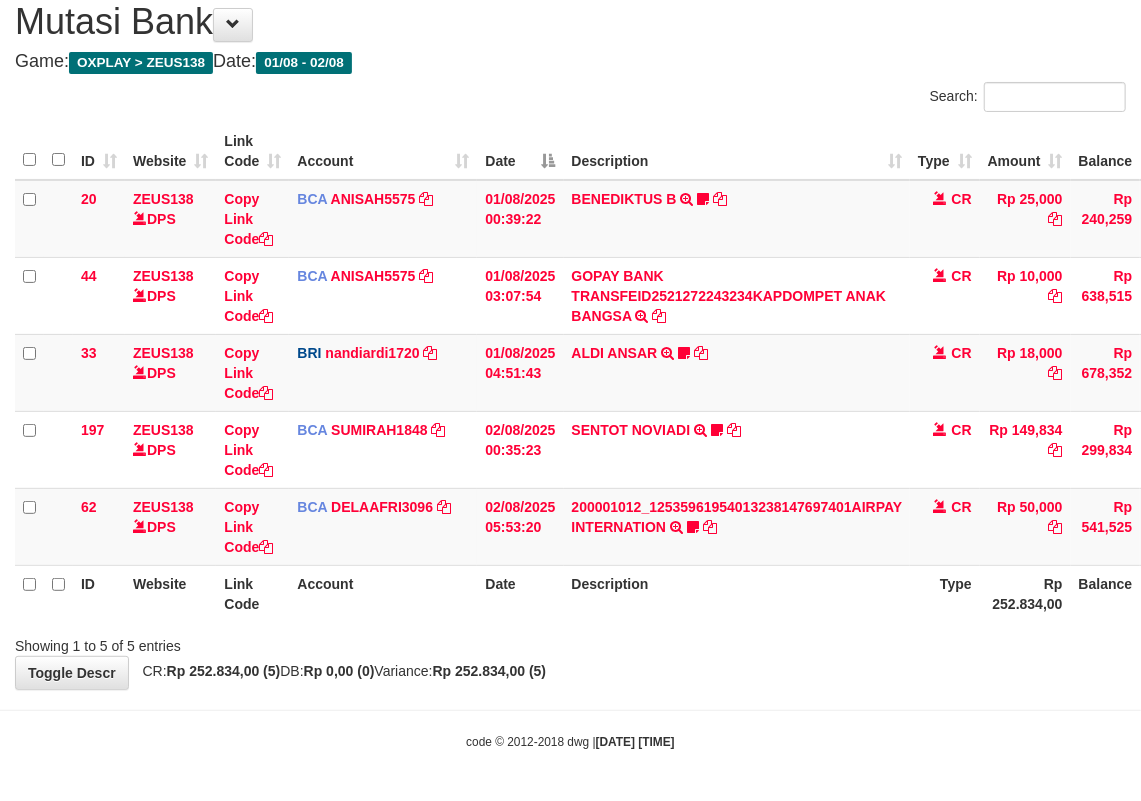 click on "Rp 252.834,00 (5)" at bounding box center (490, 671) 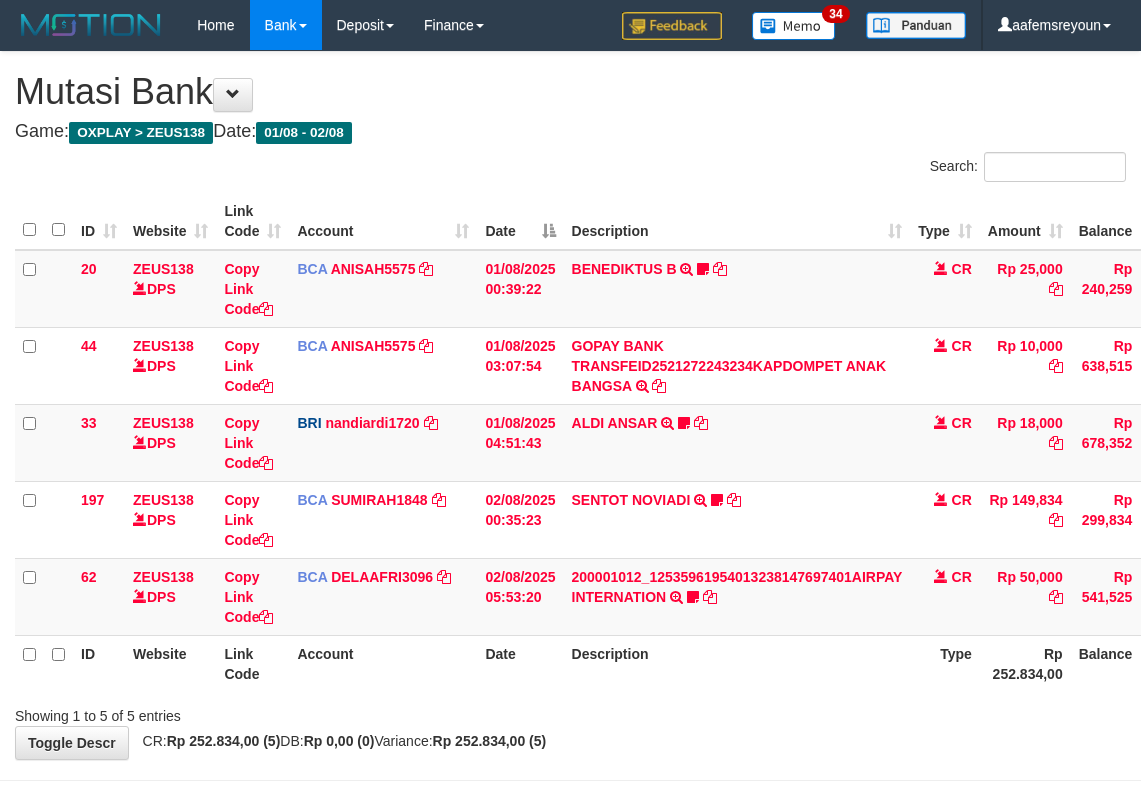 scroll, scrollTop: 72, scrollLeft: 0, axis: vertical 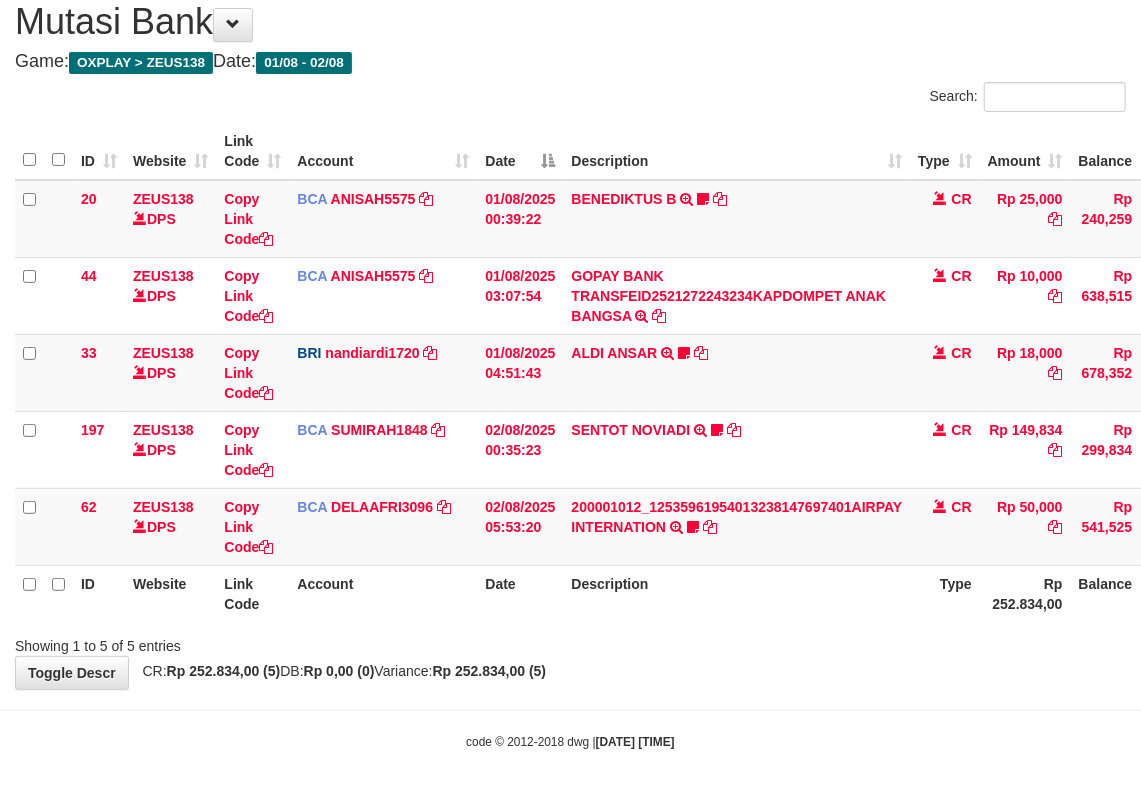 click on "Showing 1 to 5 of 5 entries" at bounding box center [570, 642] 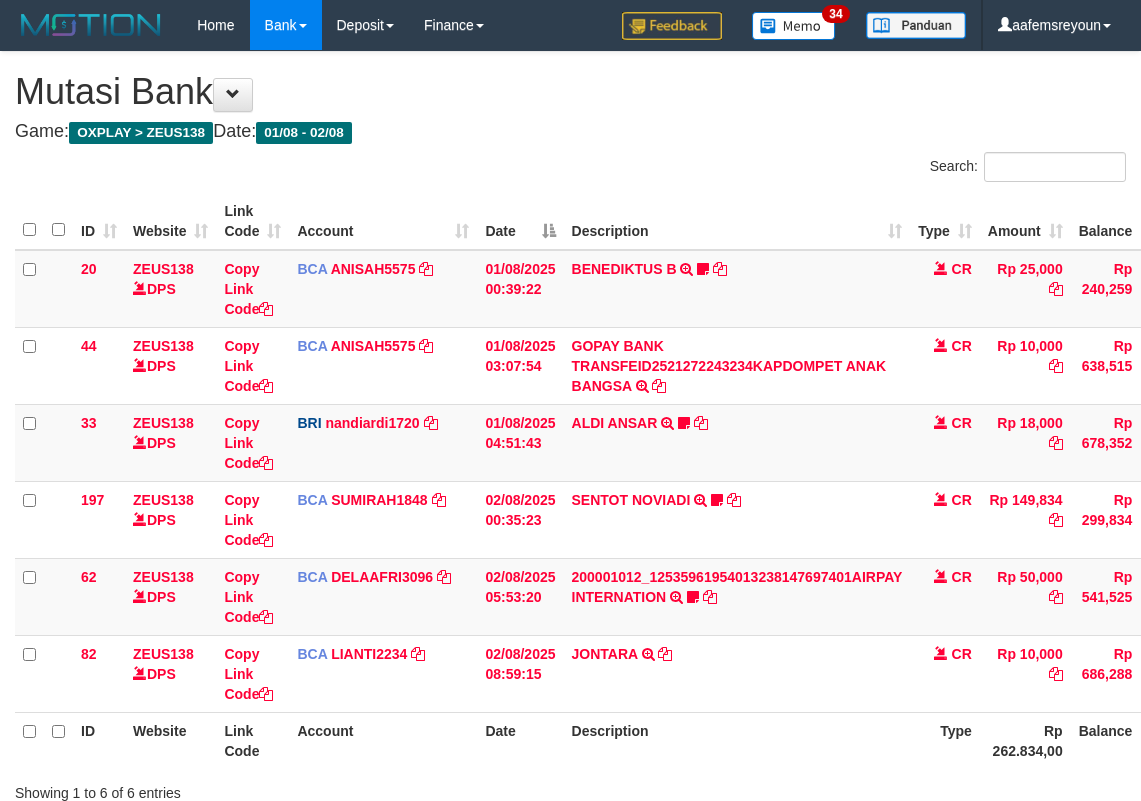 scroll, scrollTop: 149, scrollLeft: 0, axis: vertical 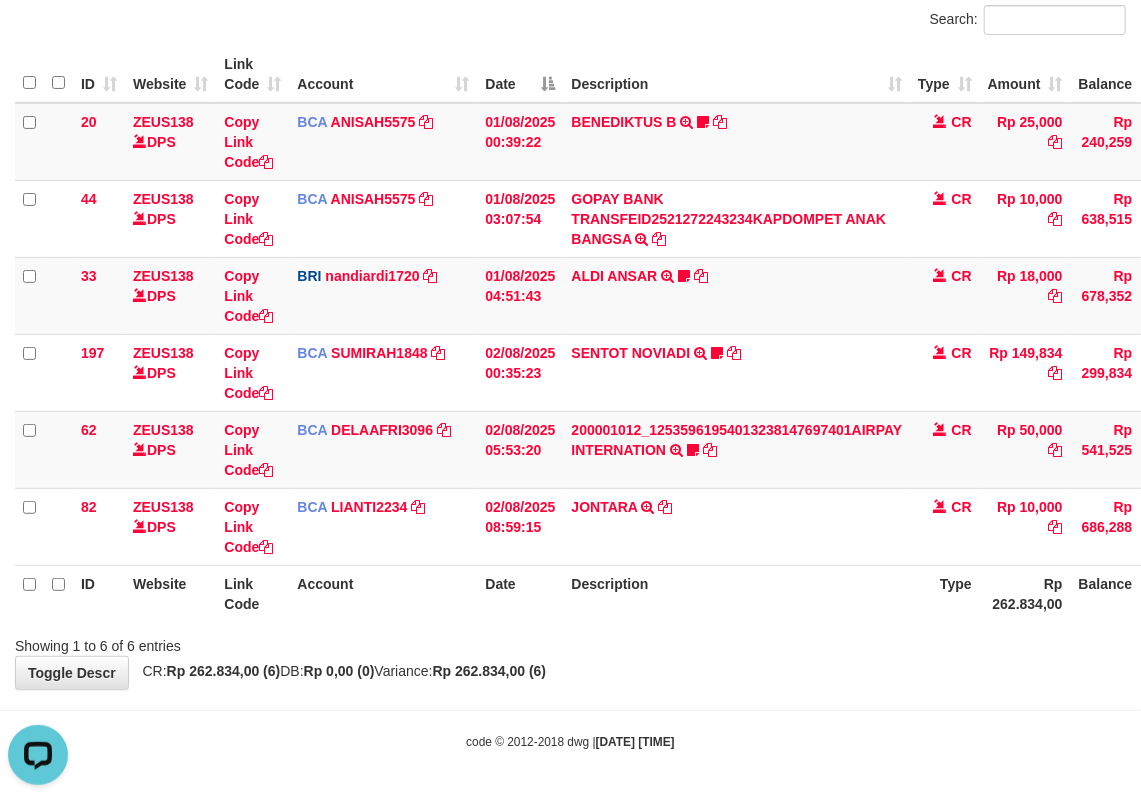 click on "Showing 1 to 6 of 6 entries" at bounding box center (570, 642) 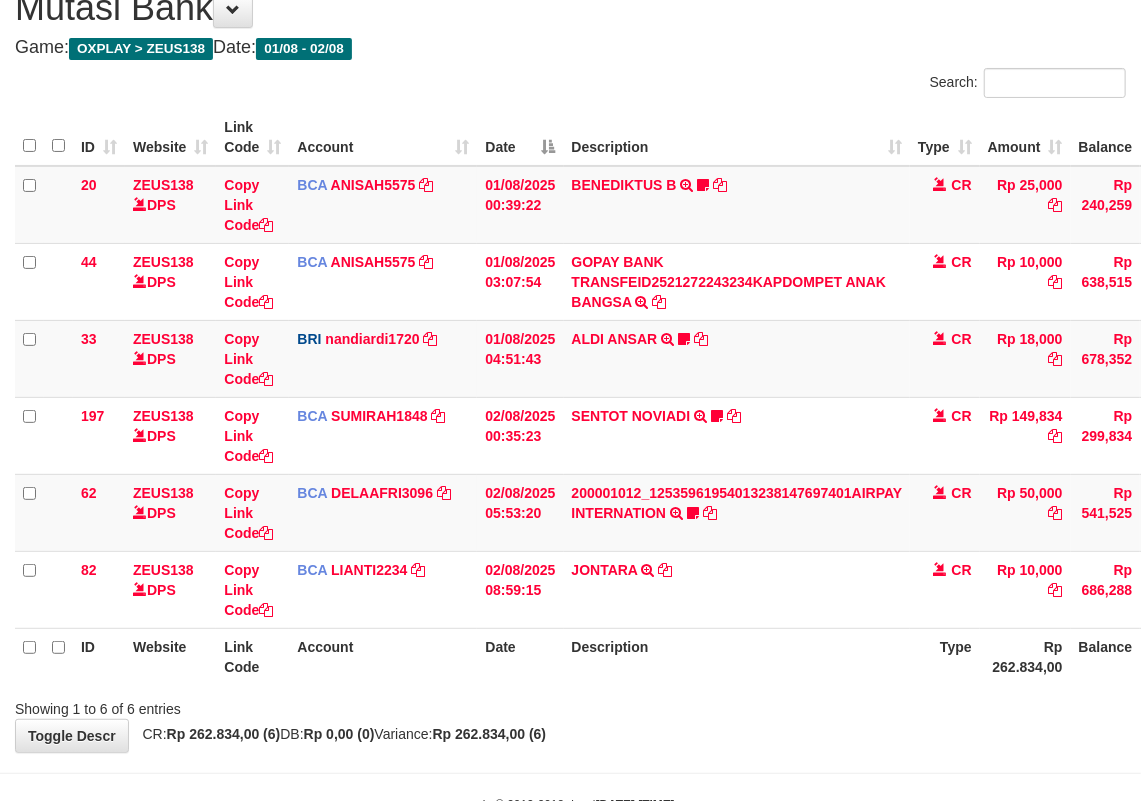 scroll, scrollTop: 149, scrollLeft: 0, axis: vertical 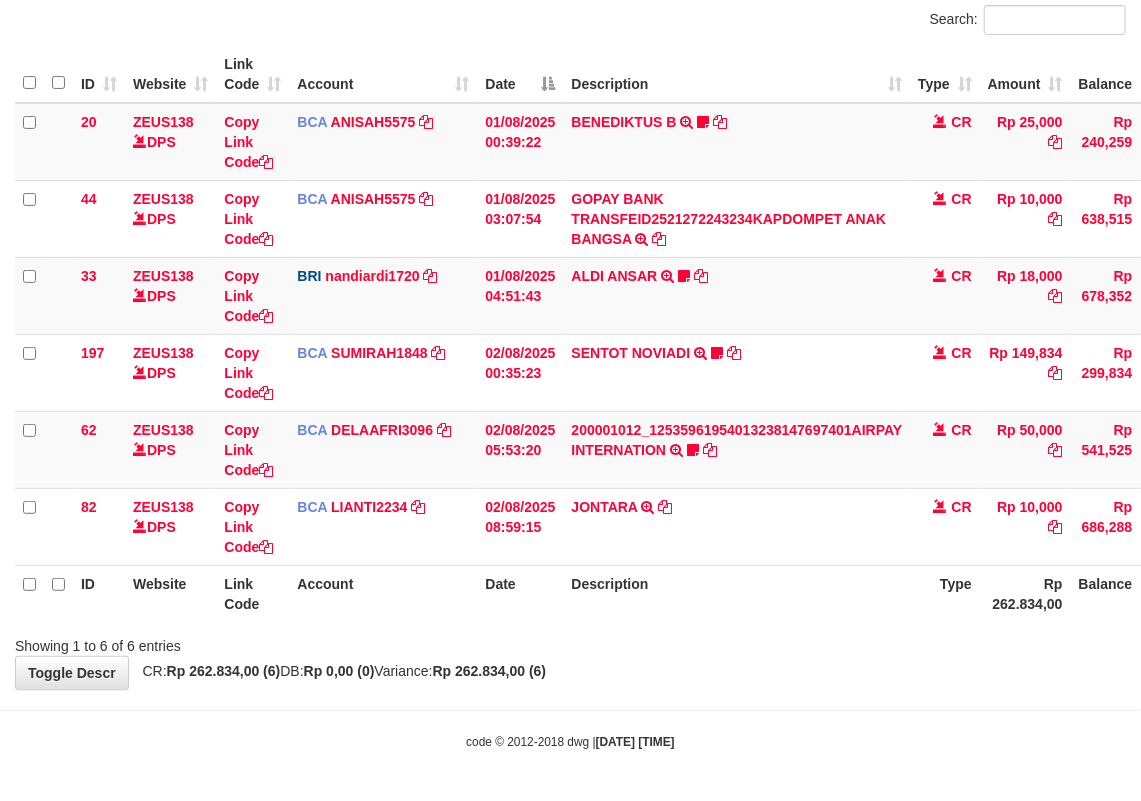 click on "**********" at bounding box center (570, 297) 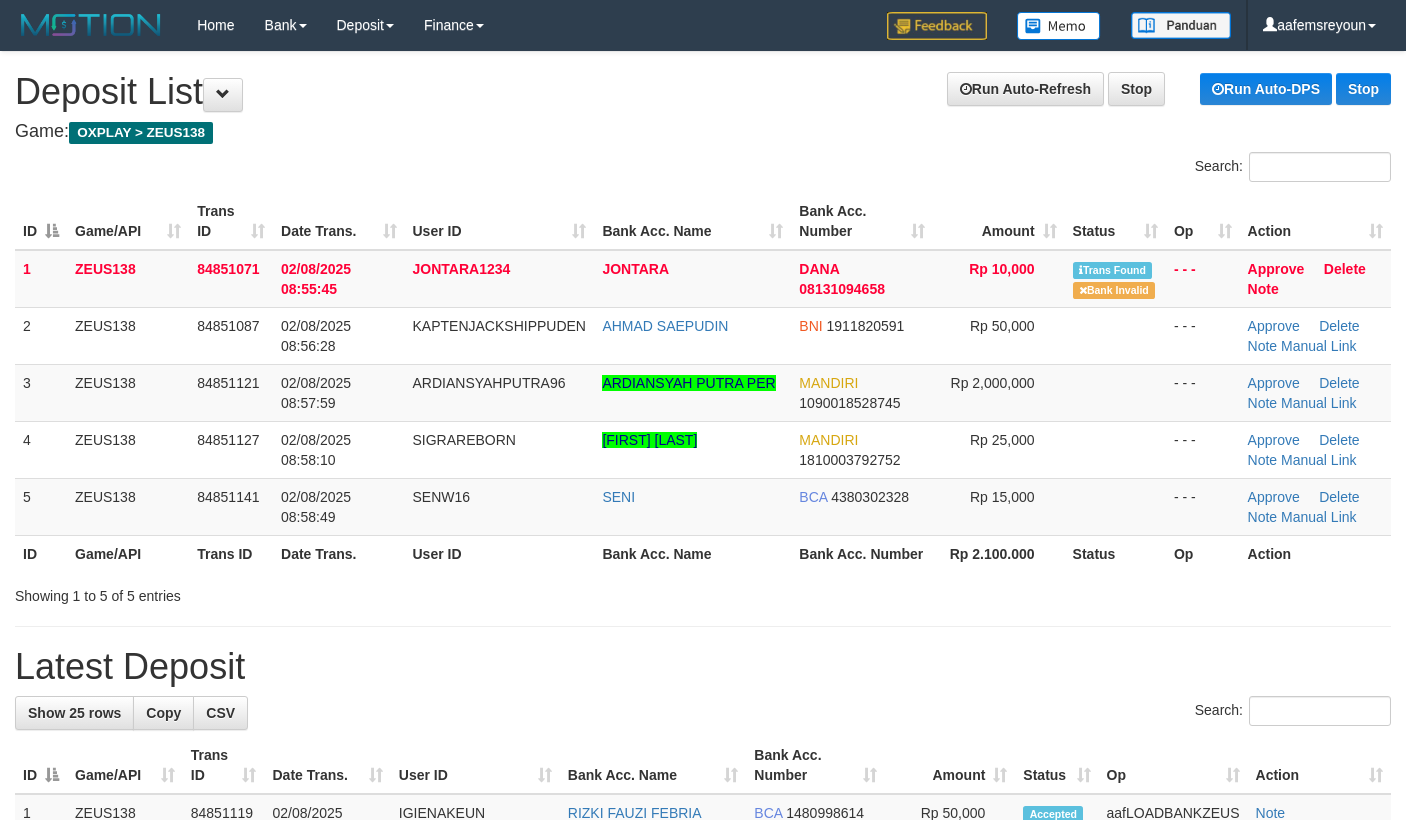 scroll, scrollTop: 0, scrollLeft: 0, axis: both 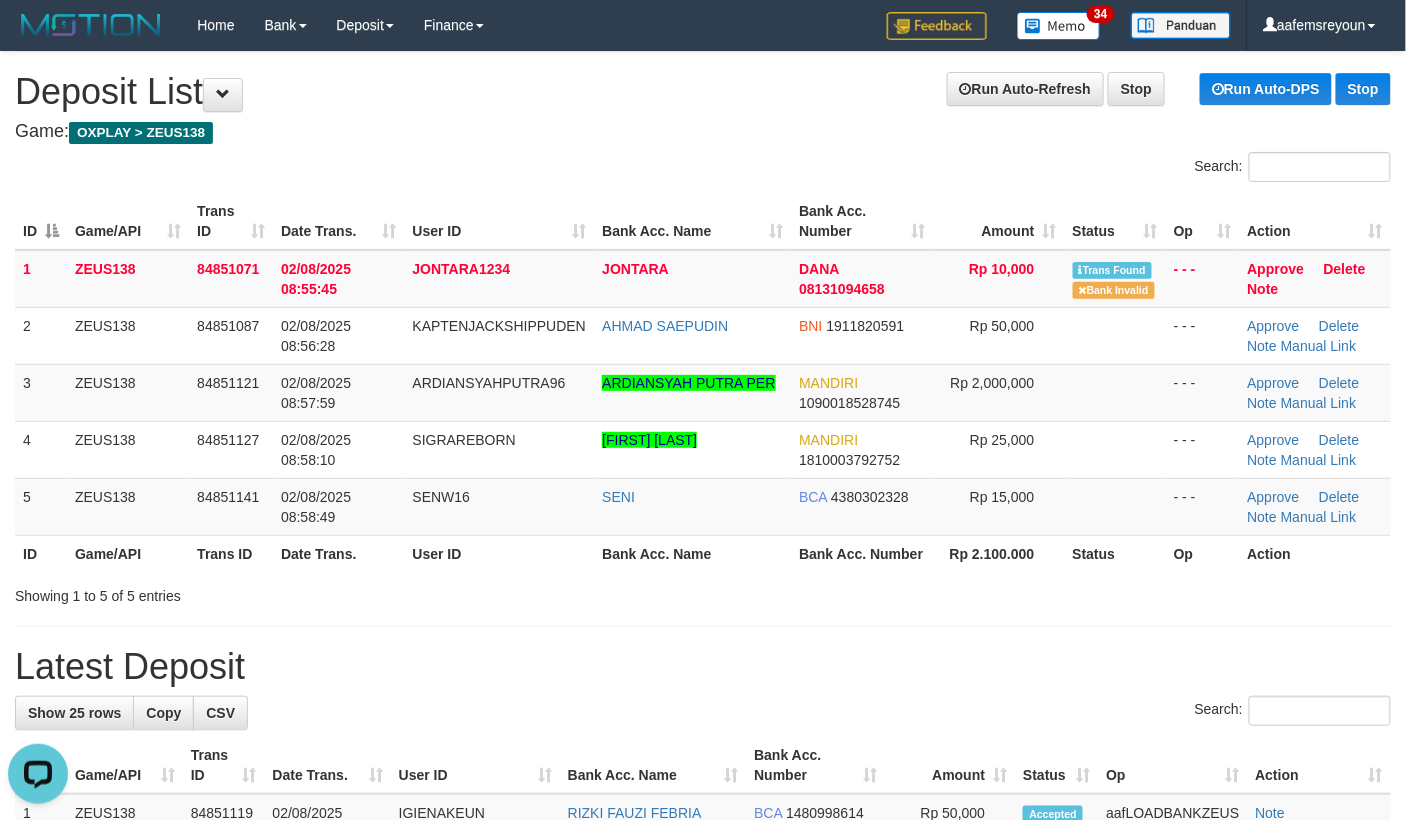 click on "ID Game/API Trans ID Date Trans. User ID Bank Acc. Name Bank Acc. Number Amount Status Op Action
1
ZEUS138
84851071
02/08/2025 08:55:45
JONTARA1234
JONTARA
DANA
08131094658
Rp 10,000
Trans Found
Bank Invalid
- - -
Approve
Delete
Note
2
ZEUS138
84851087
02/08/2025 08:56:28
KAPTENJACKSHIPPUDEN
BNI" at bounding box center [703, 382] 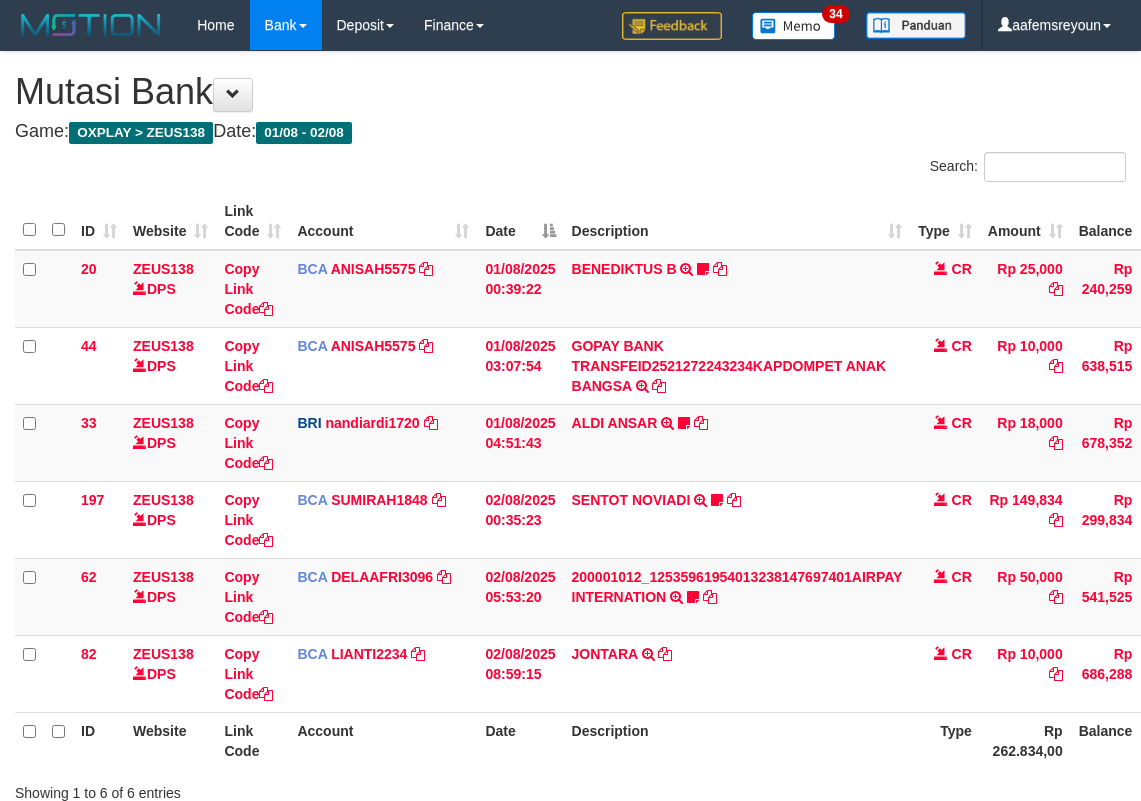 scroll, scrollTop: 84, scrollLeft: 0, axis: vertical 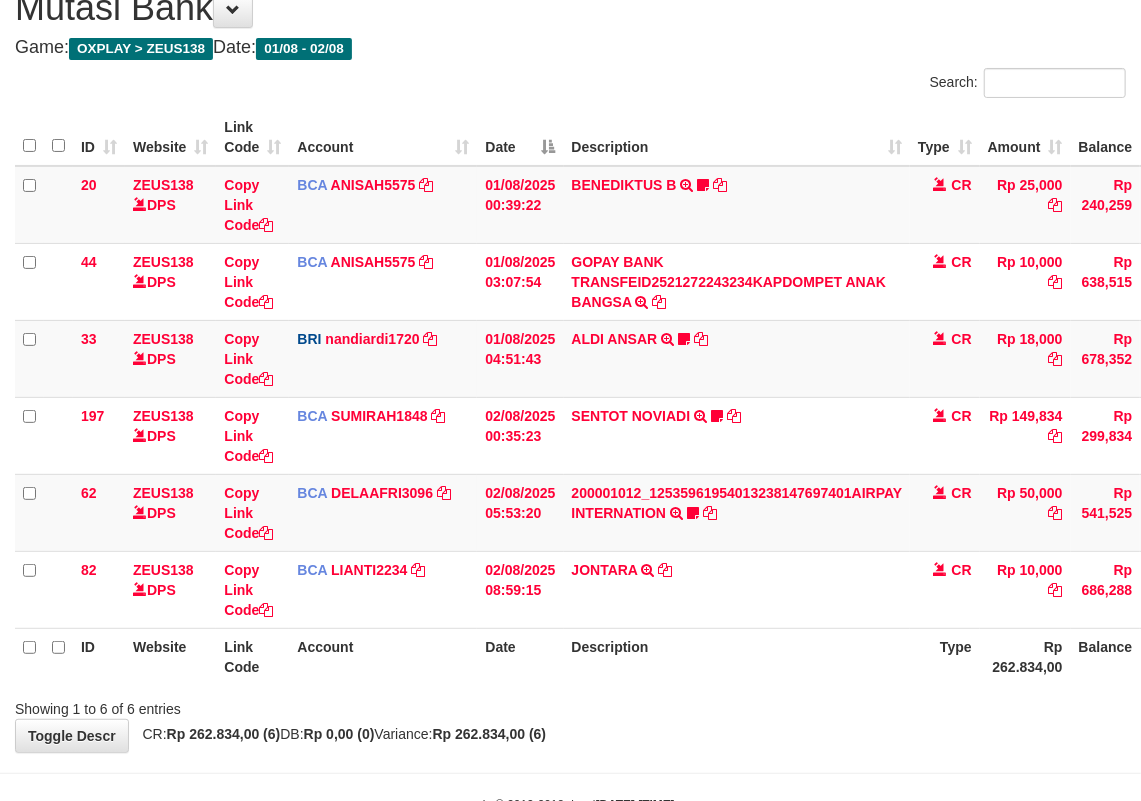 click on "Description" at bounding box center [737, 656] 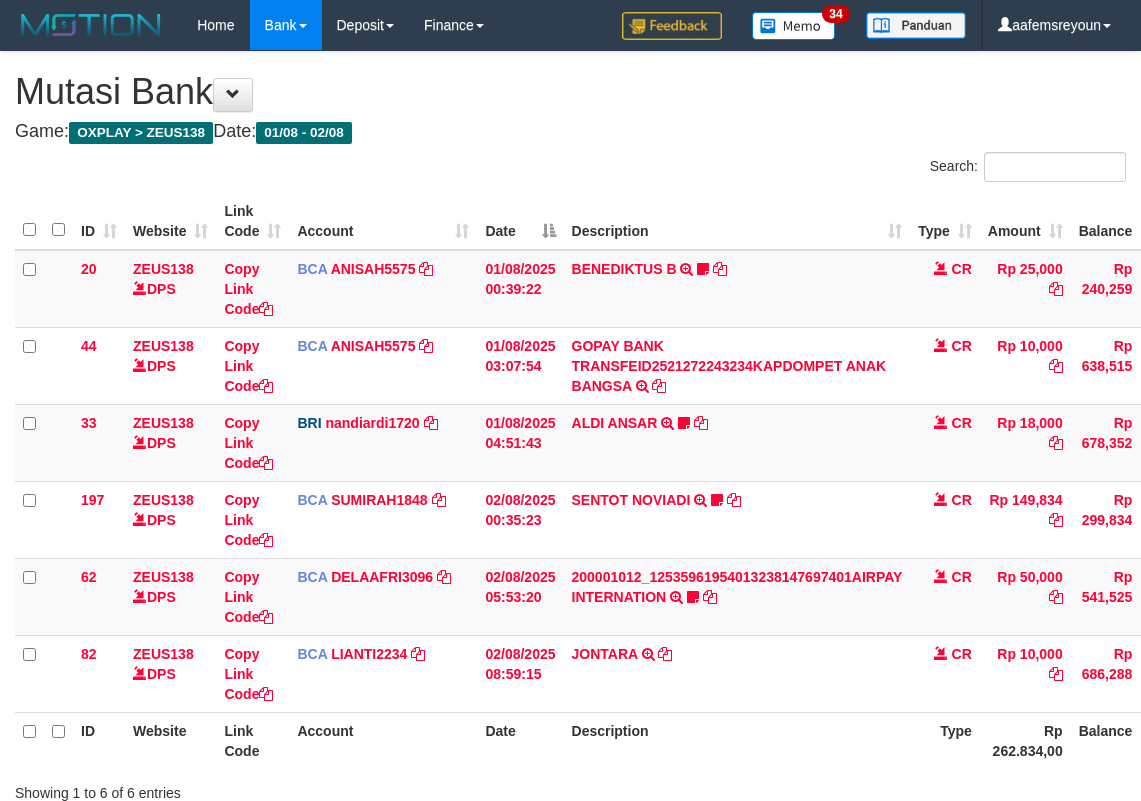 scroll, scrollTop: 84, scrollLeft: 0, axis: vertical 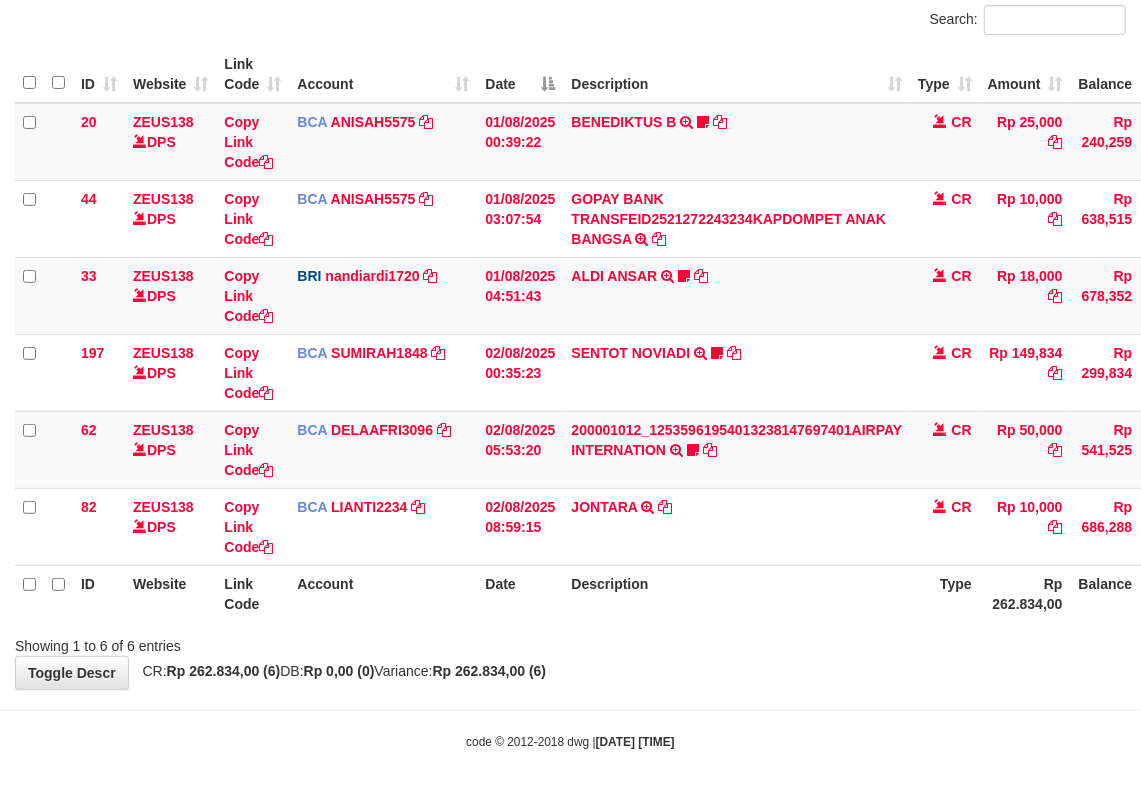 click on "Showing 1 to 6 of 6 entries" at bounding box center (570, 642) 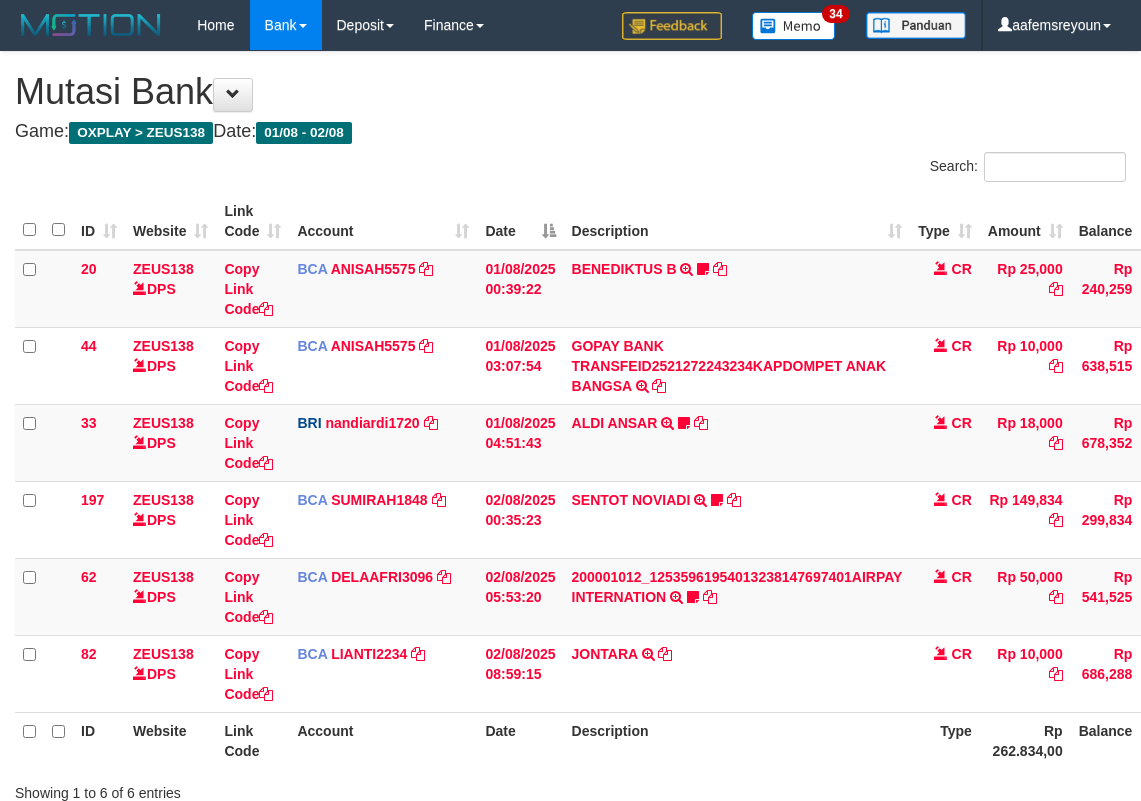 scroll, scrollTop: 84, scrollLeft: 0, axis: vertical 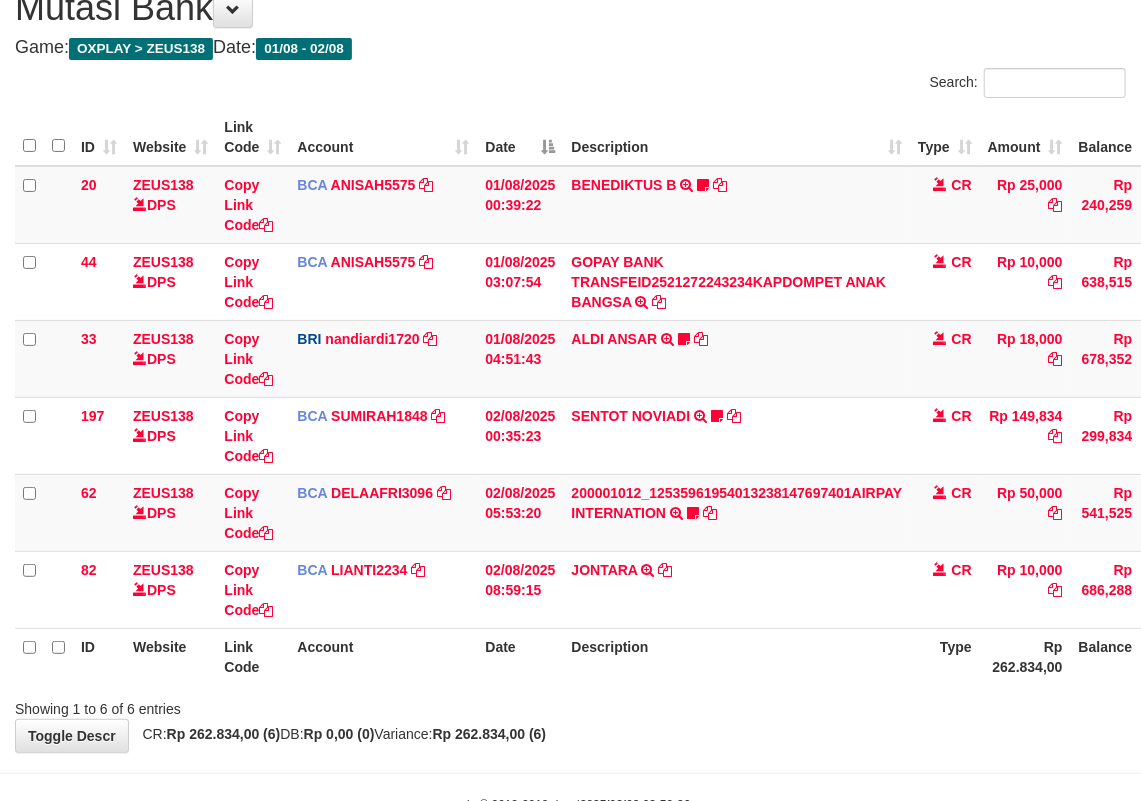 click on "Description" at bounding box center (737, 656) 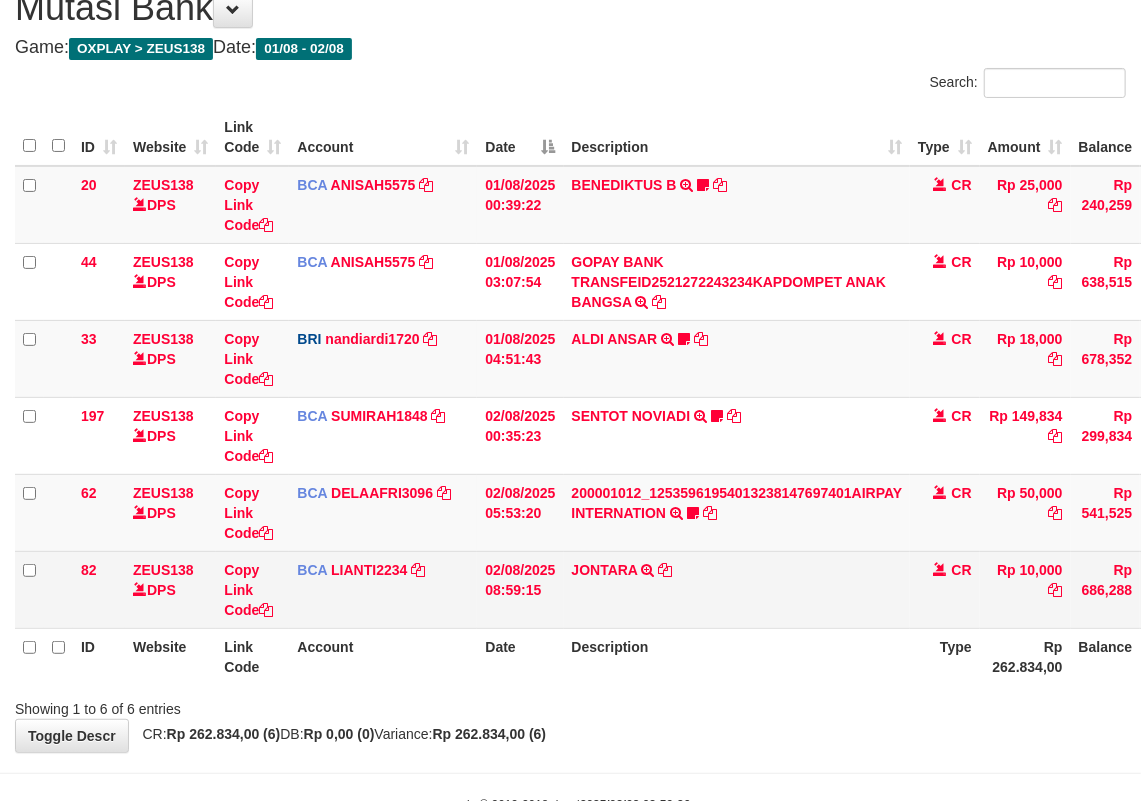 scroll, scrollTop: 149, scrollLeft: 0, axis: vertical 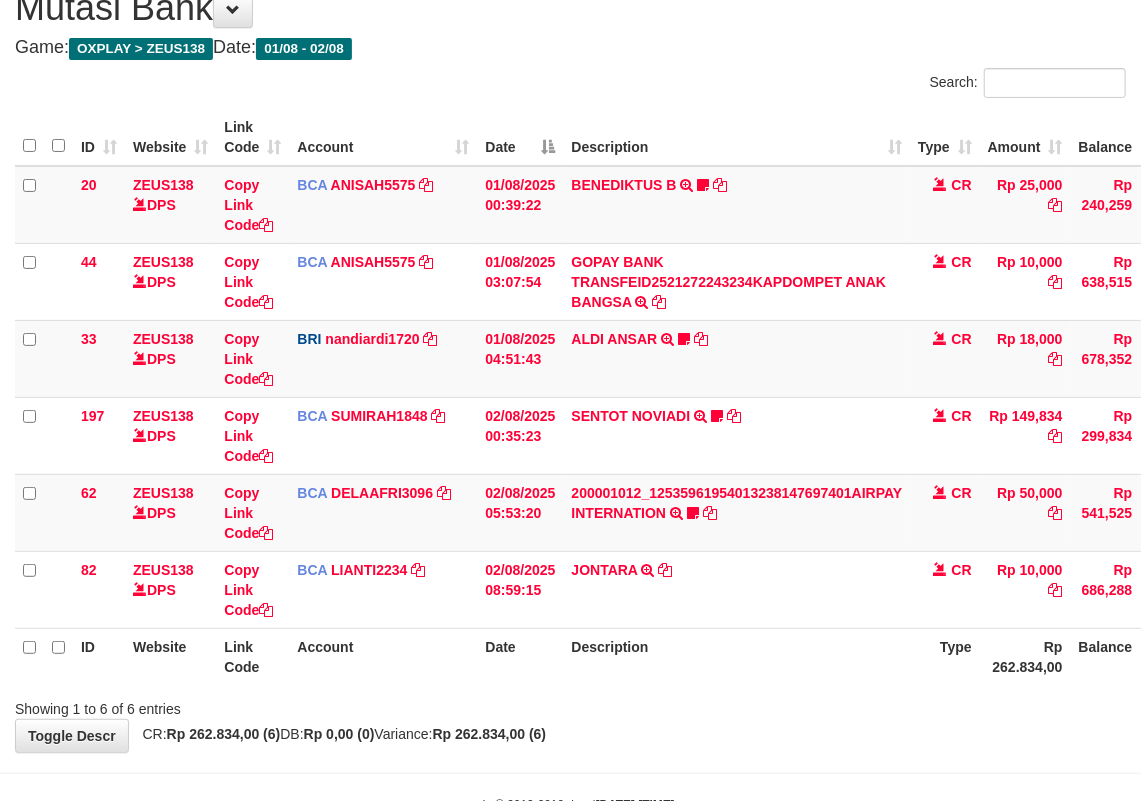 click on "Description" at bounding box center [737, 656] 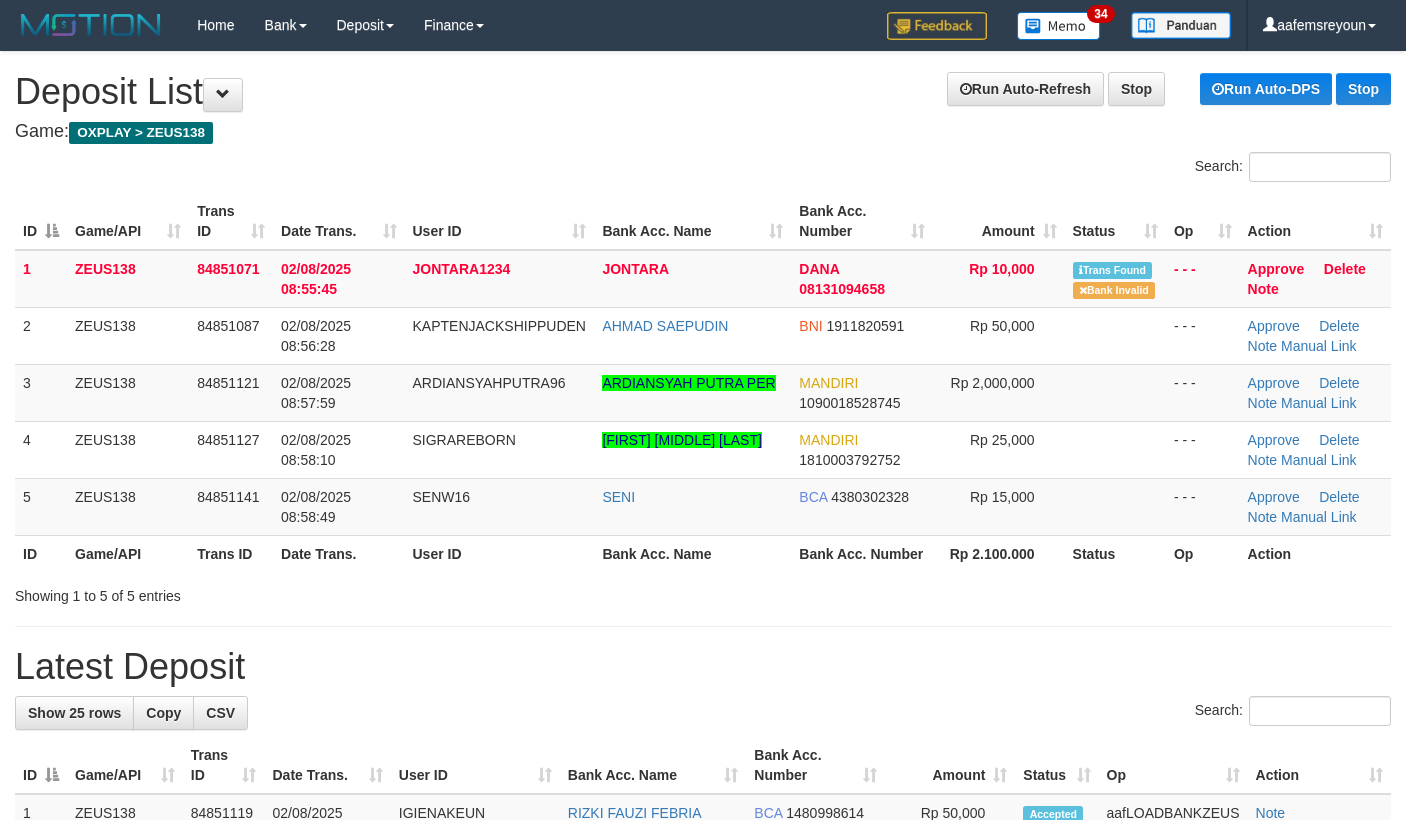 scroll, scrollTop: 0, scrollLeft: 0, axis: both 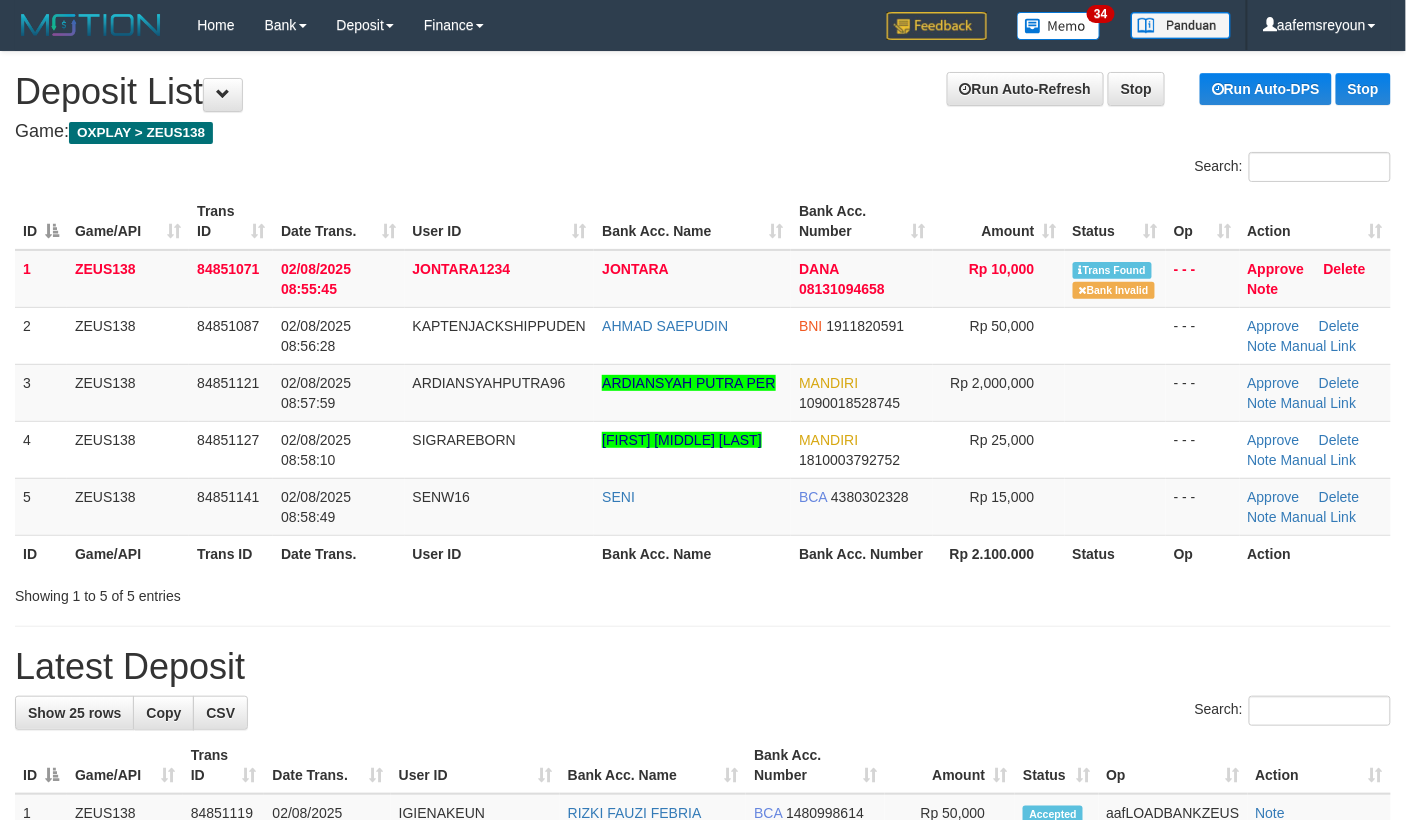 click on "Showing 1 to 5 of 5 entries" at bounding box center (703, 592) 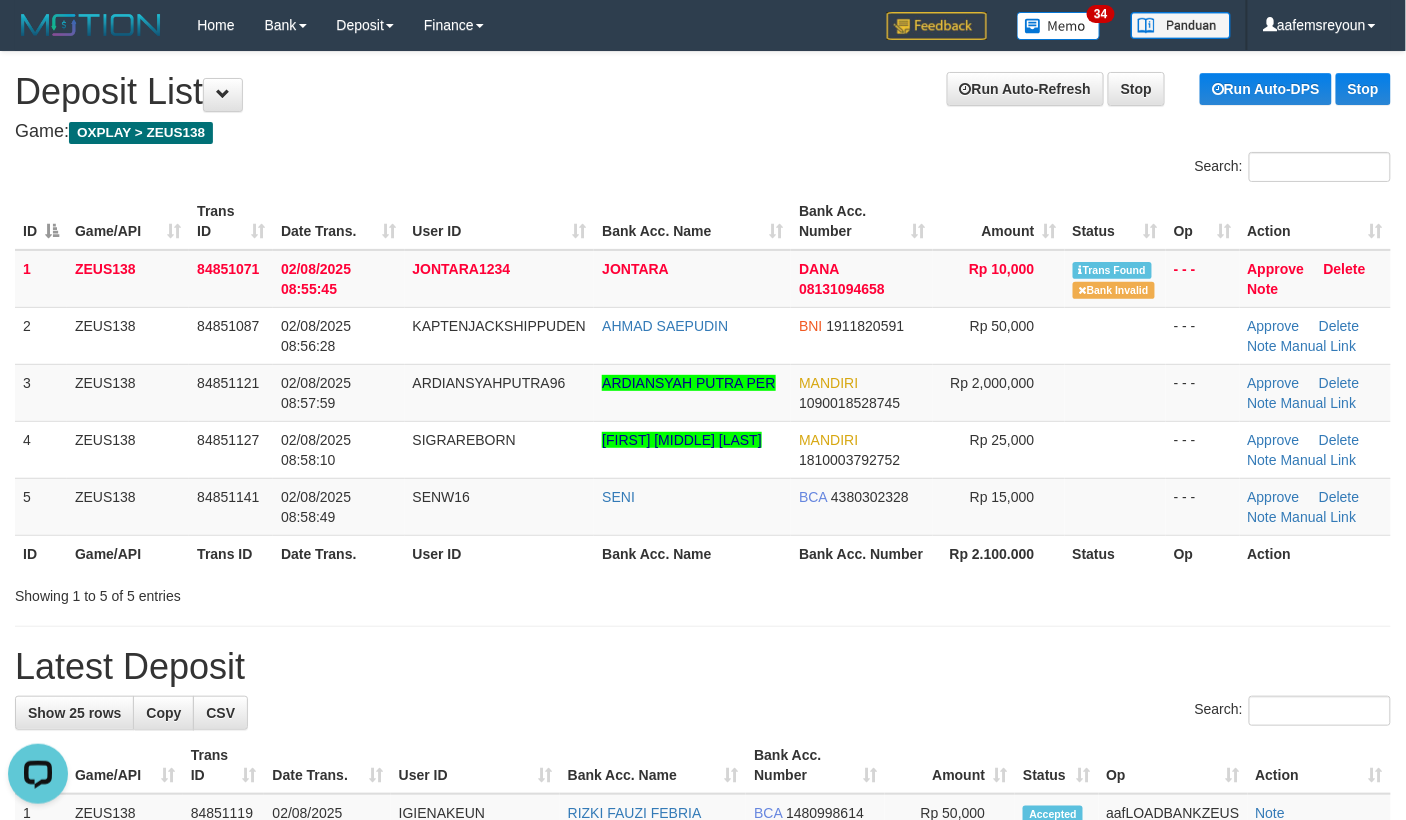 scroll, scrollTop: 0, scrollLeft: 0, axis: both 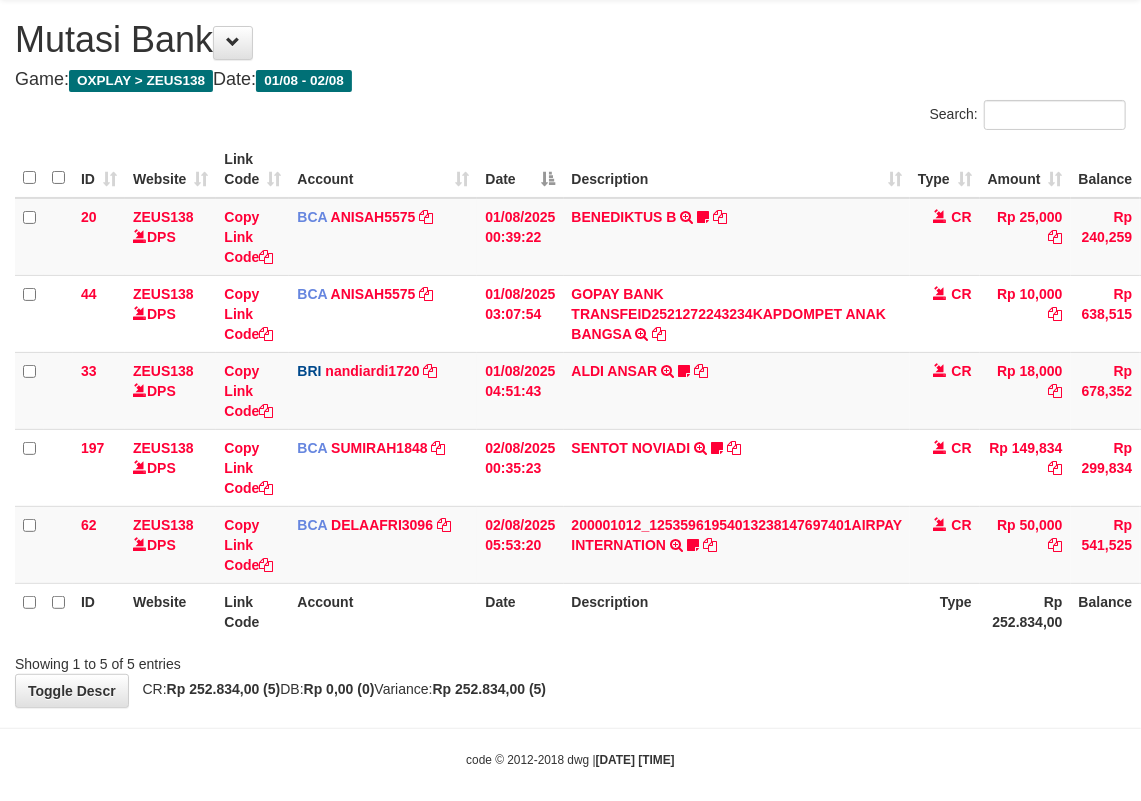 click on "Showing 1 to 5 of 5 entries" at bounding box center (570, 660) 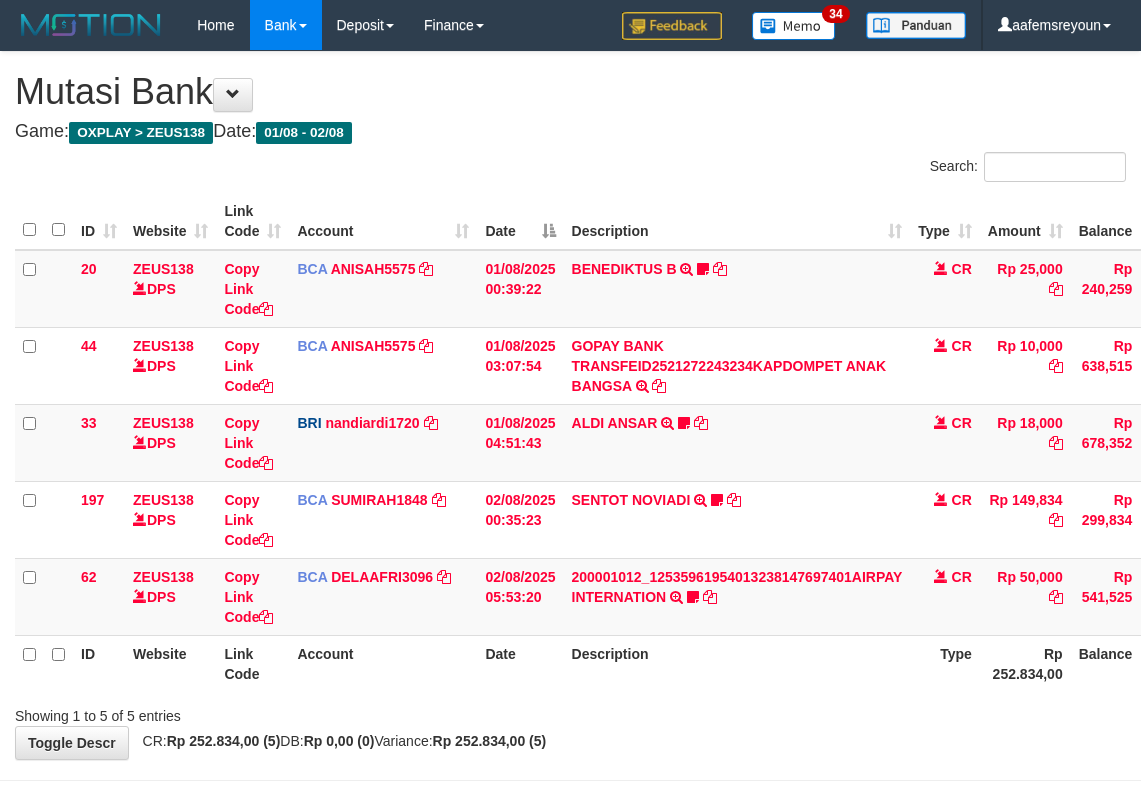 scroll, scrollTop: 72, scrollLeft: 0, axis: vertical 